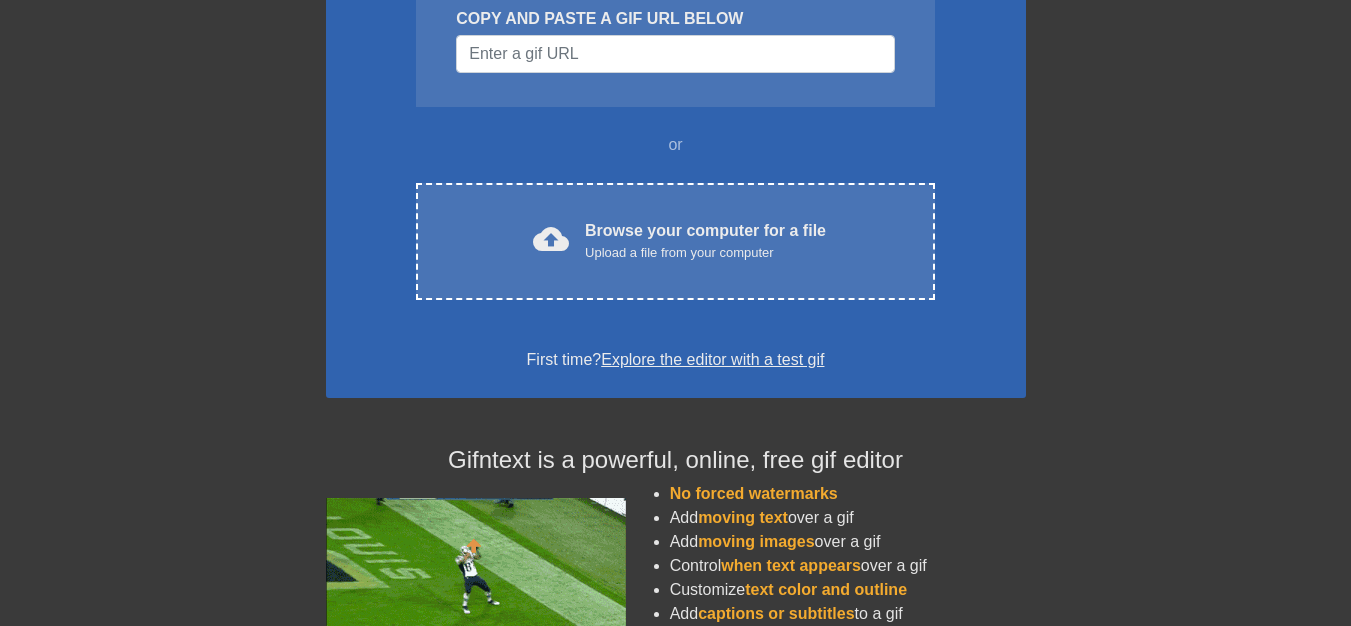 scroll, scrollTop: 300, scrollLeft: 0, axis: vertical 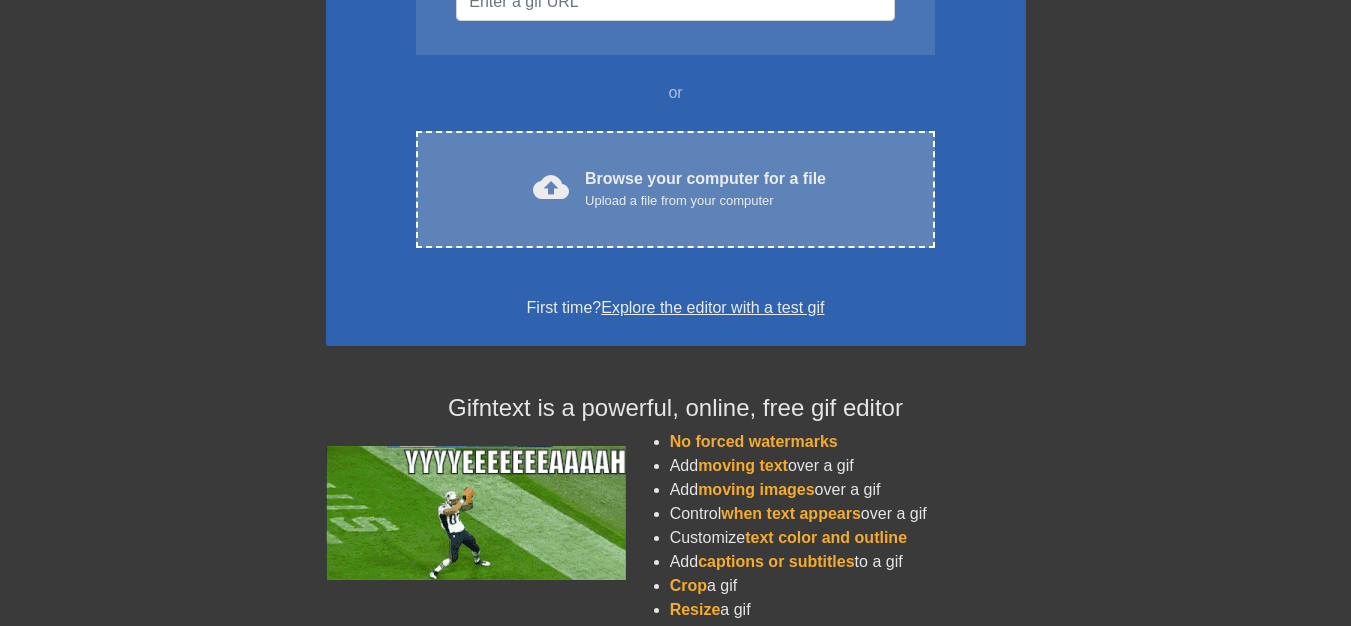 click on "Upload a file from your computer" at bounding box center (705, 201) 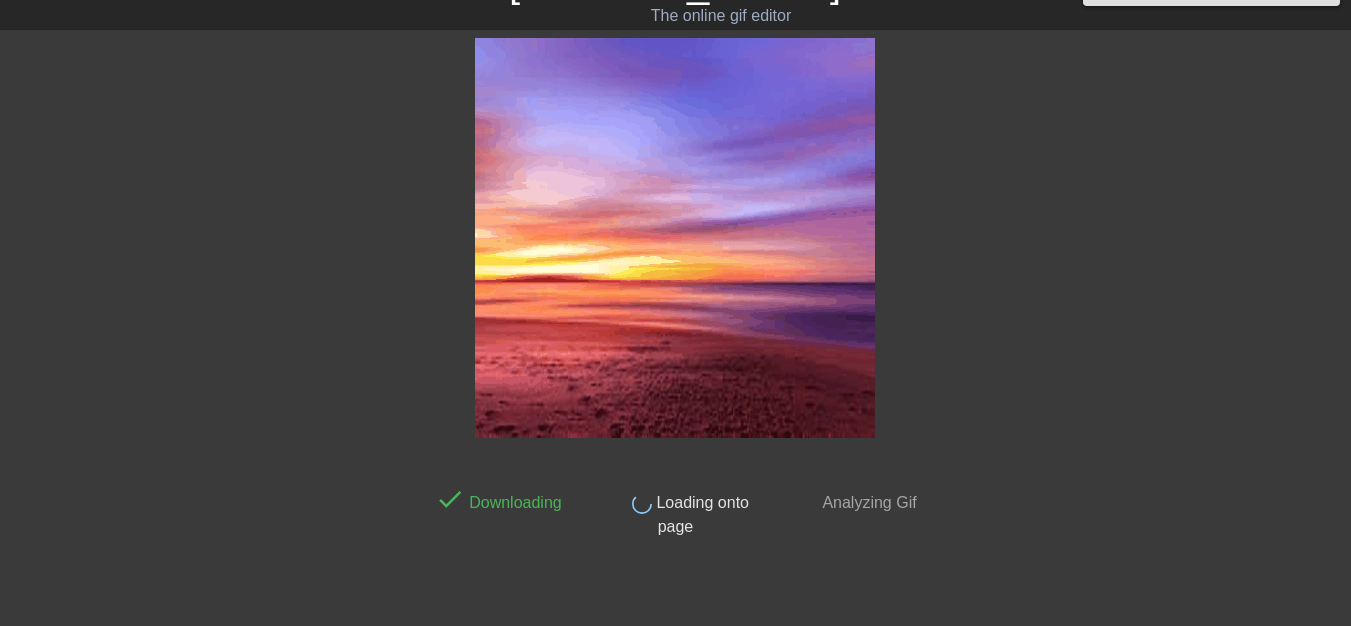 scroll, scrollTop: 62, scrollLeft: 0, axis: vertical 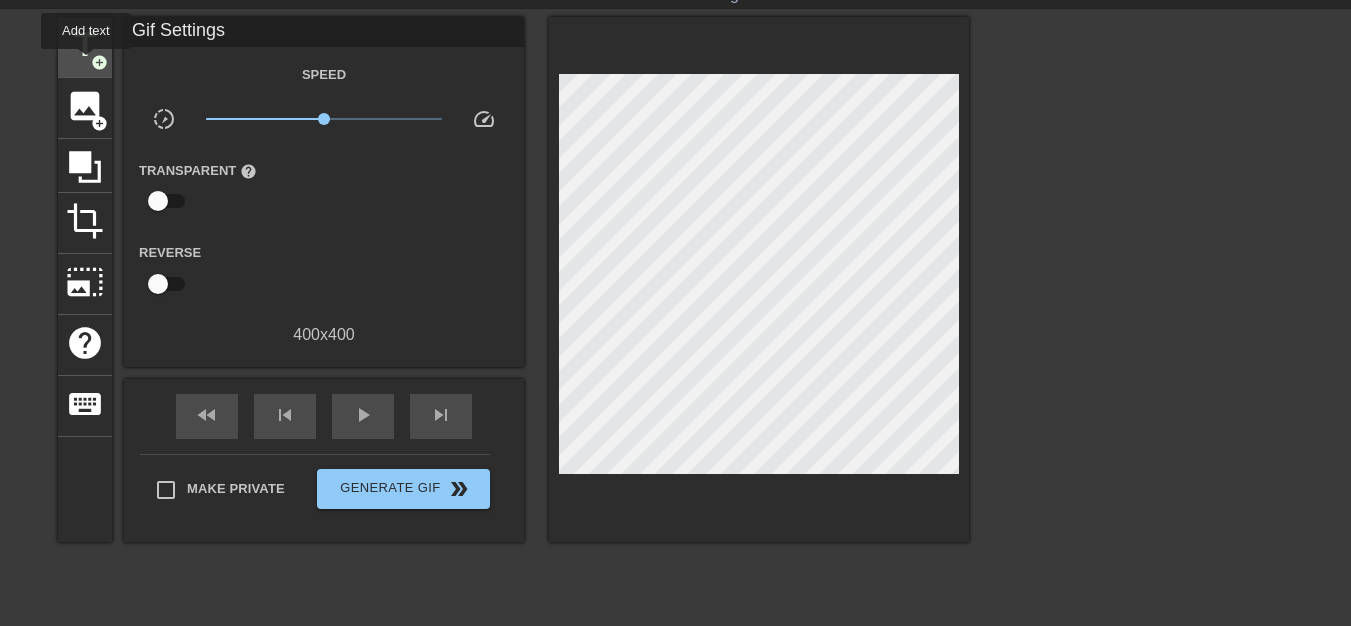 click on "title" at bounding box center (85, 45) 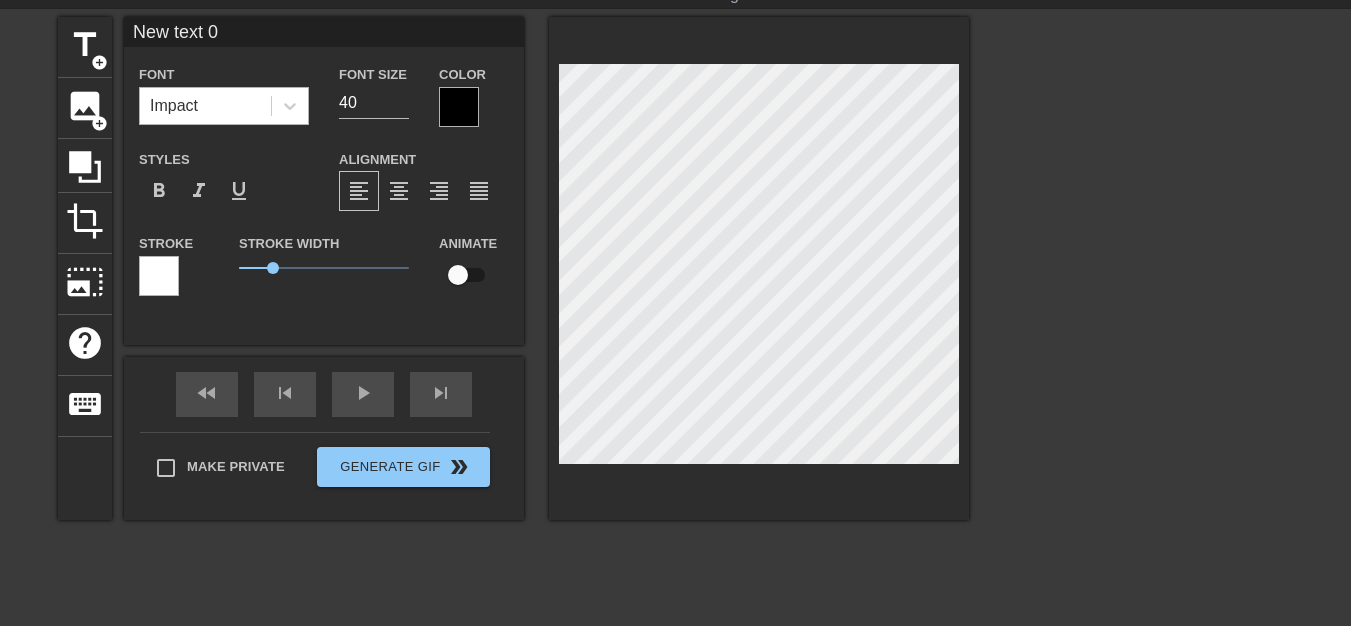click on "Impact" at bounding box center [205, 106] 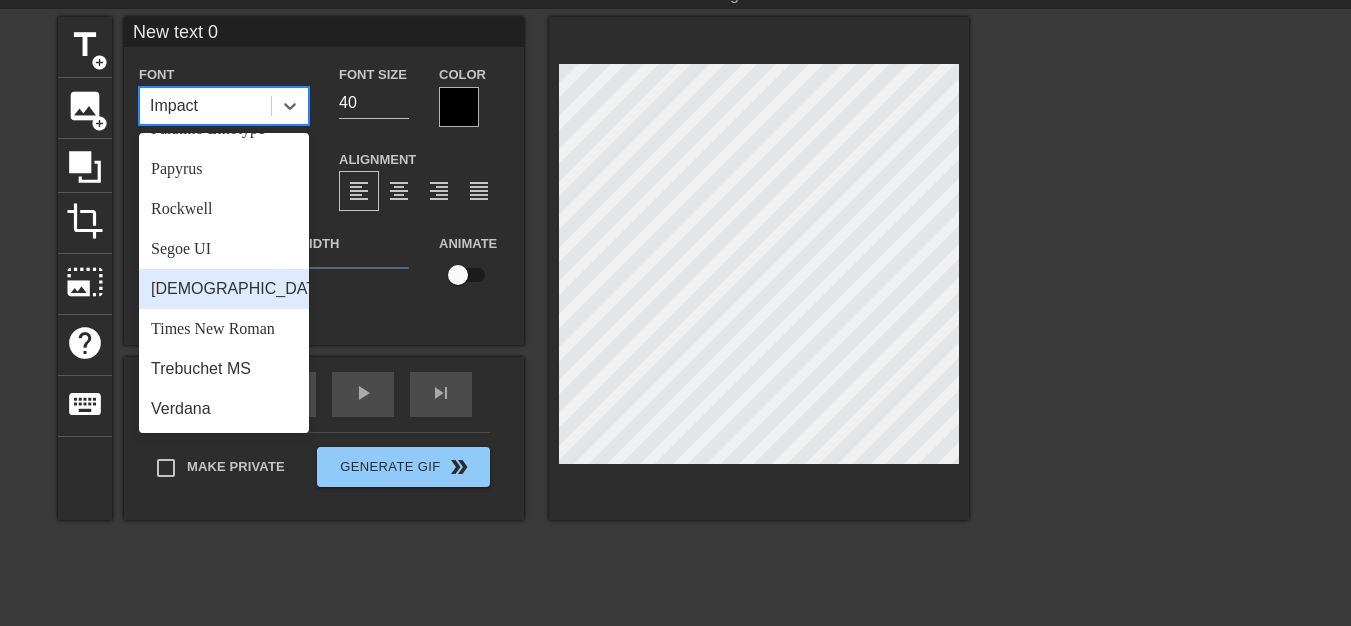 scroll, scrollTop: 0, scrollLeft: 0, axis: both 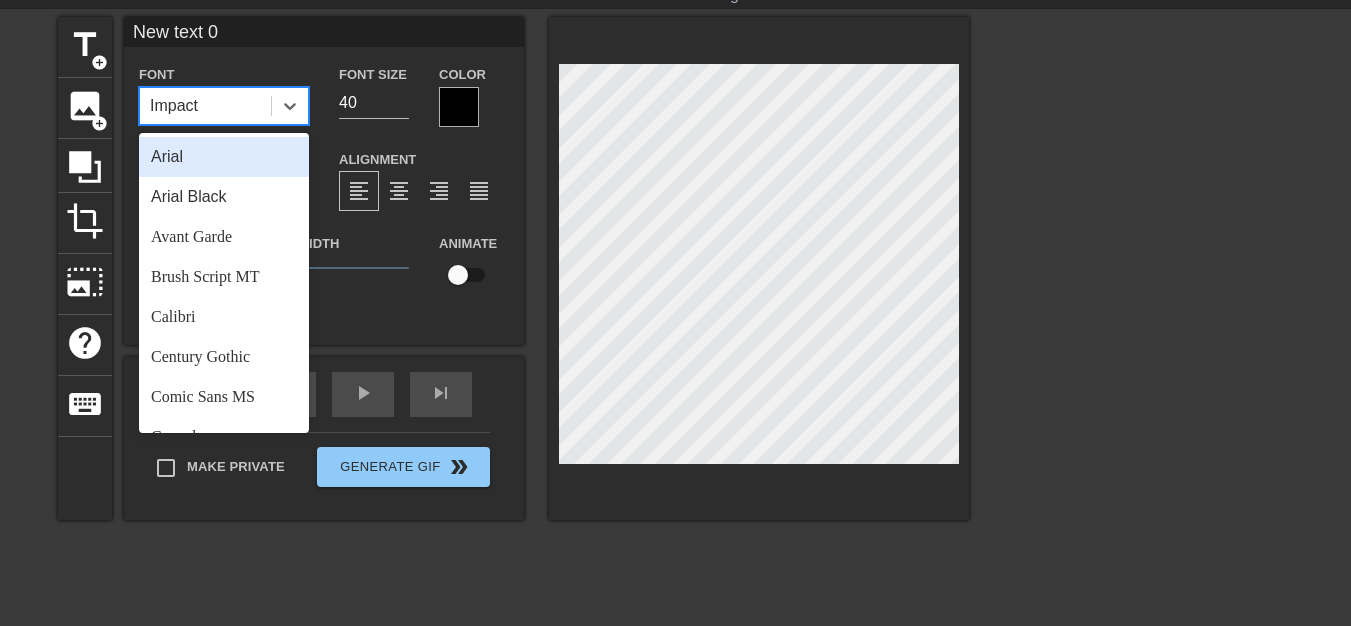 click on "Impact" at bounding box center (205, 106) 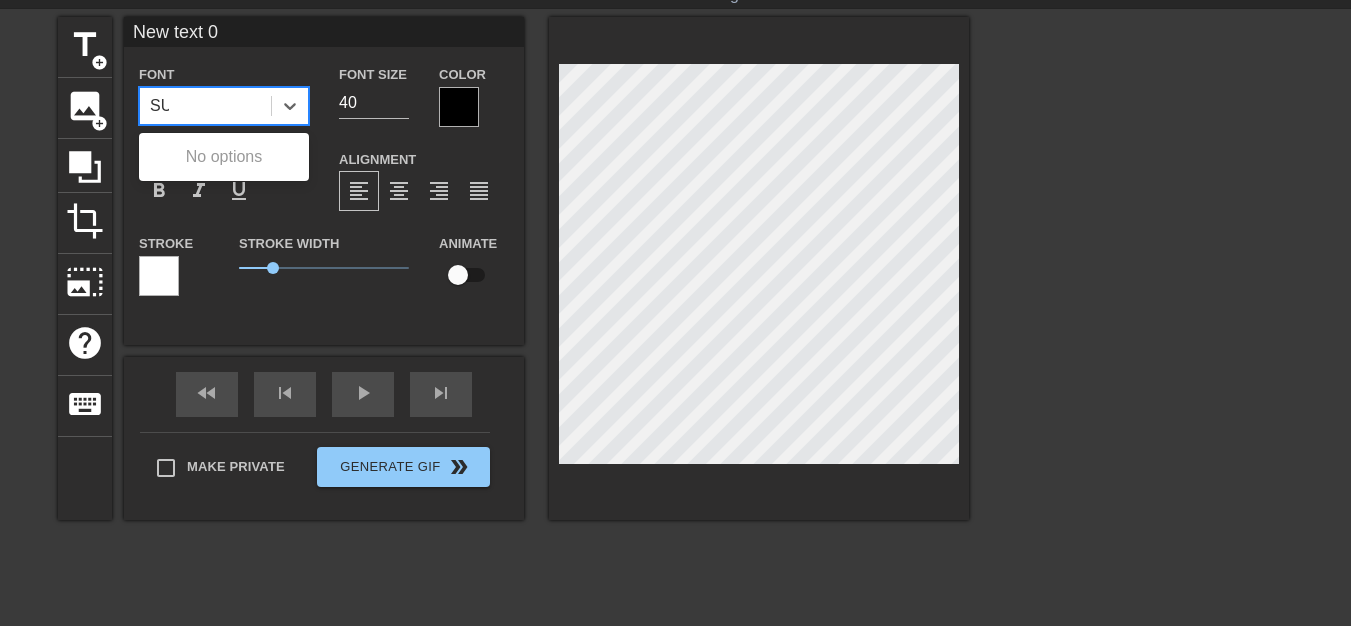 type on "S" 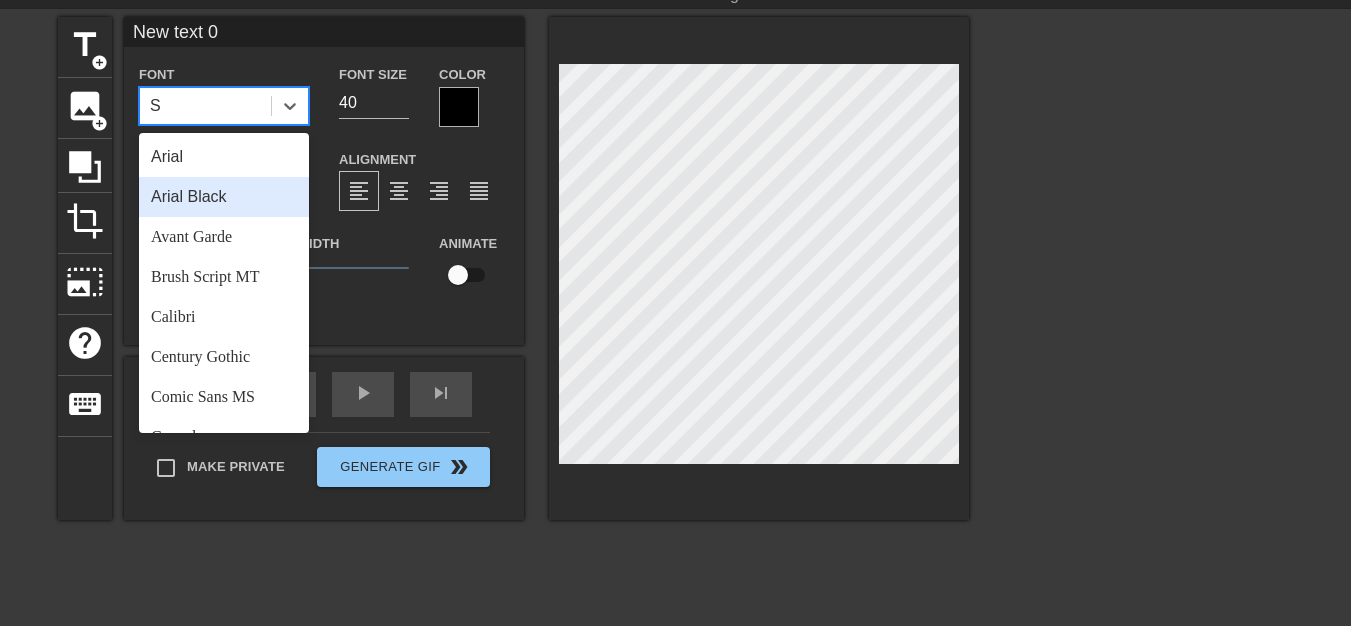 click on "Arial Black" at bounding box center (224, 197) 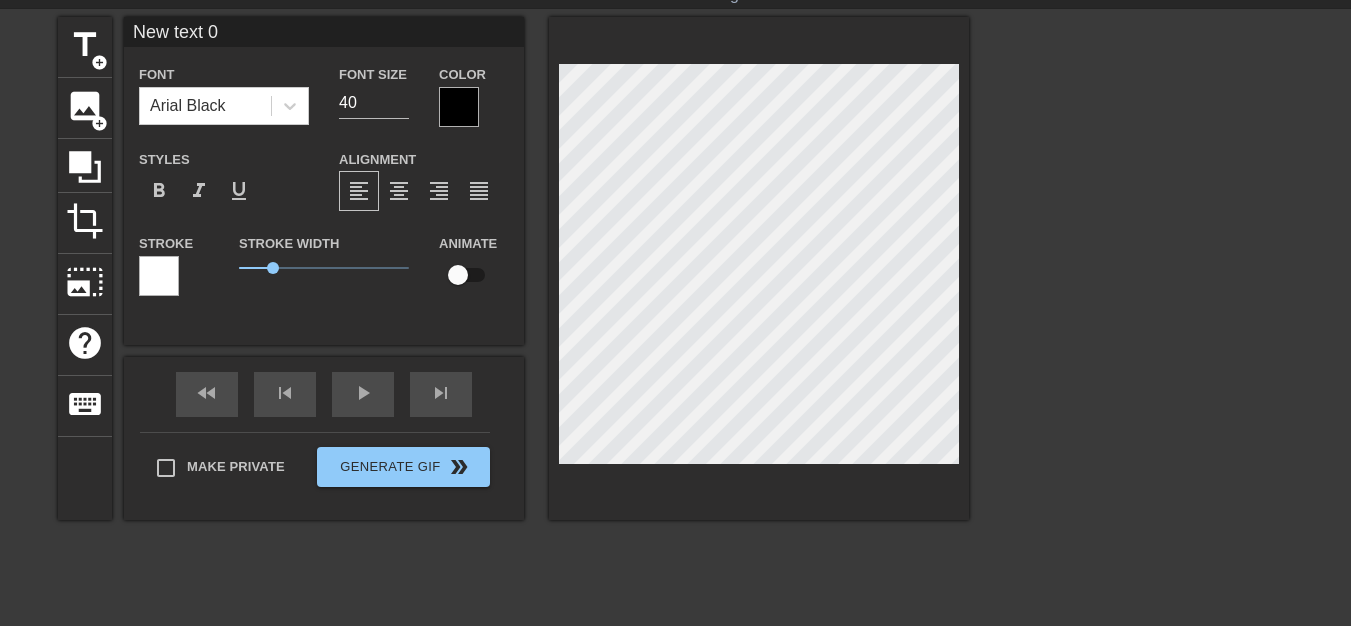 click at bounding box center (159, 276) 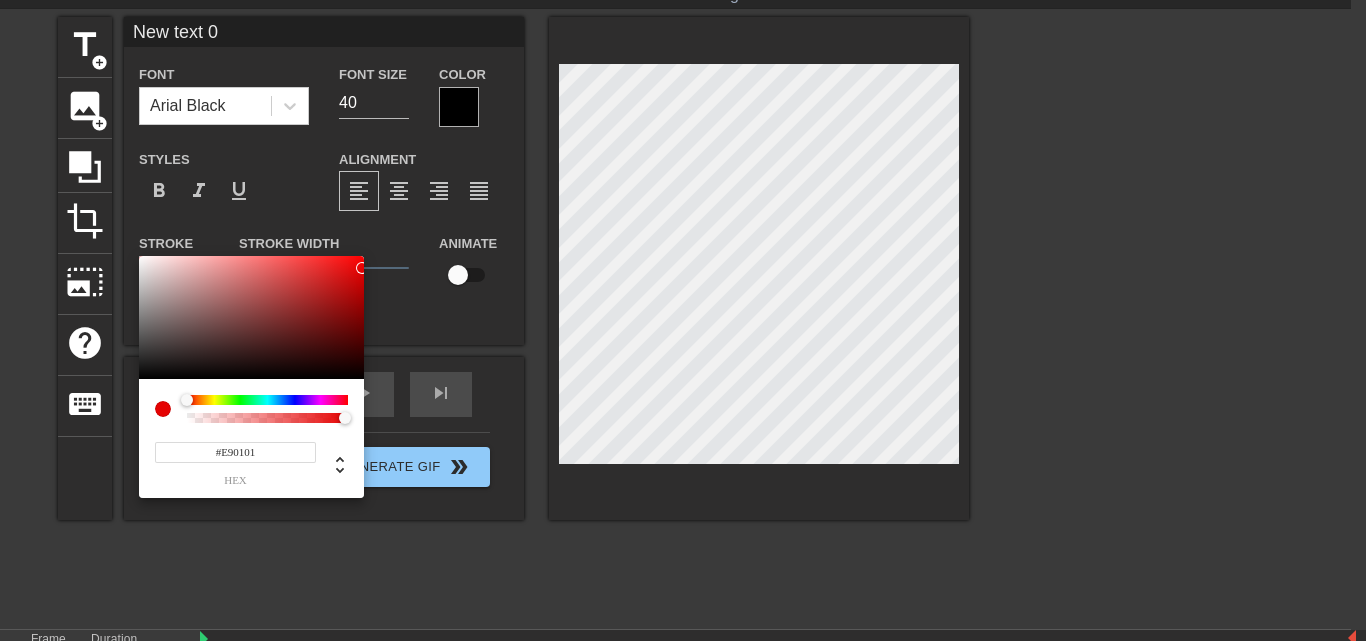 drag, startPoint x: 283, startPoint y: 275, endPoint x: 363, endPoint y: 266, distance: 80.50466 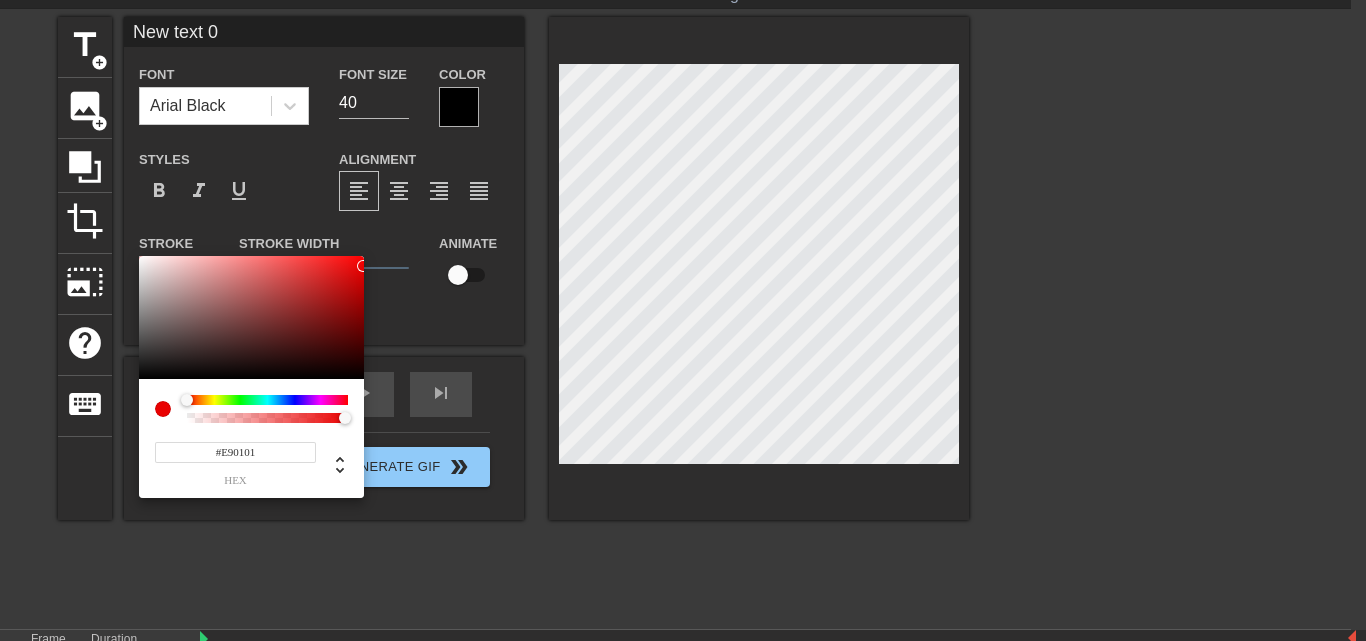 drag, startPoint x: 149, startPoint y: 408, endPoint x: 177, endPoint y: 412, distance: 28.284271 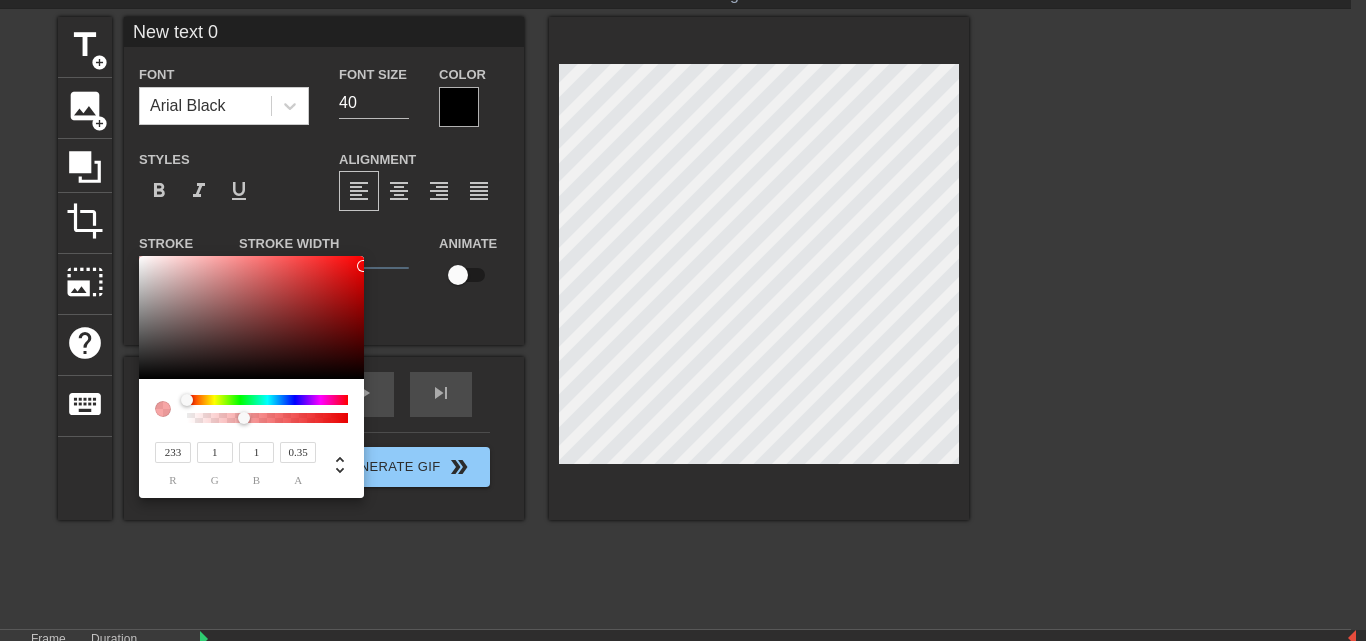 type on "1" 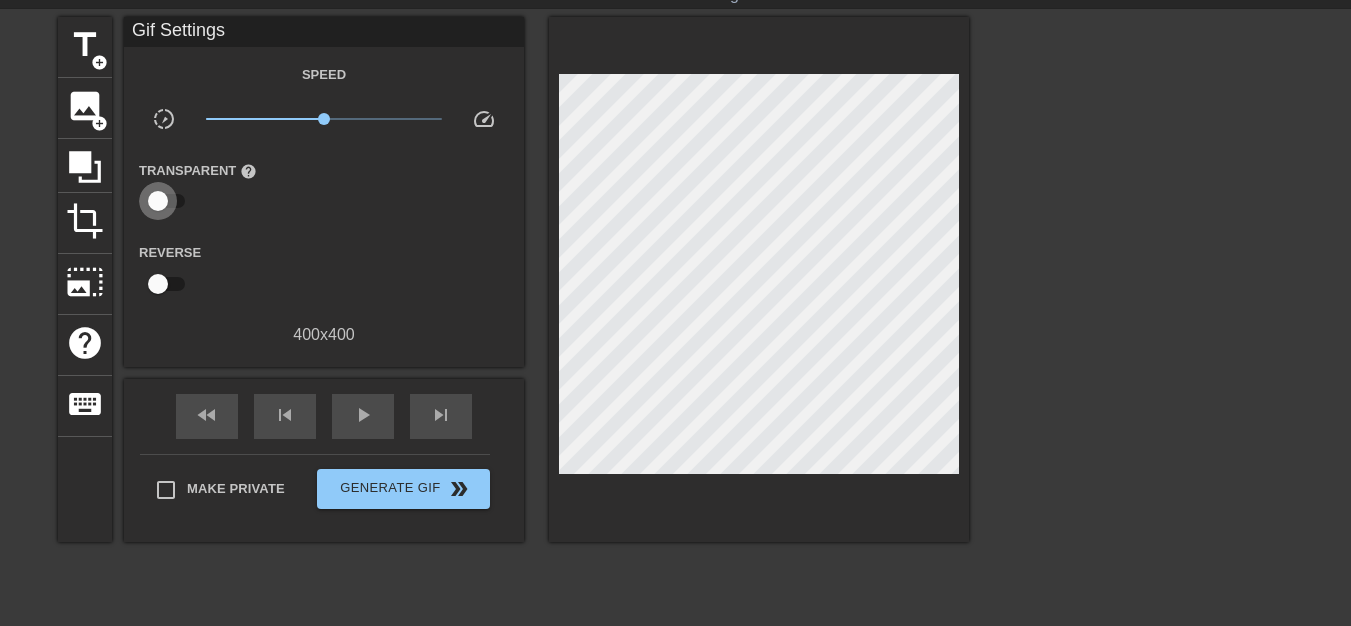 click at bounding box center [158, 201] 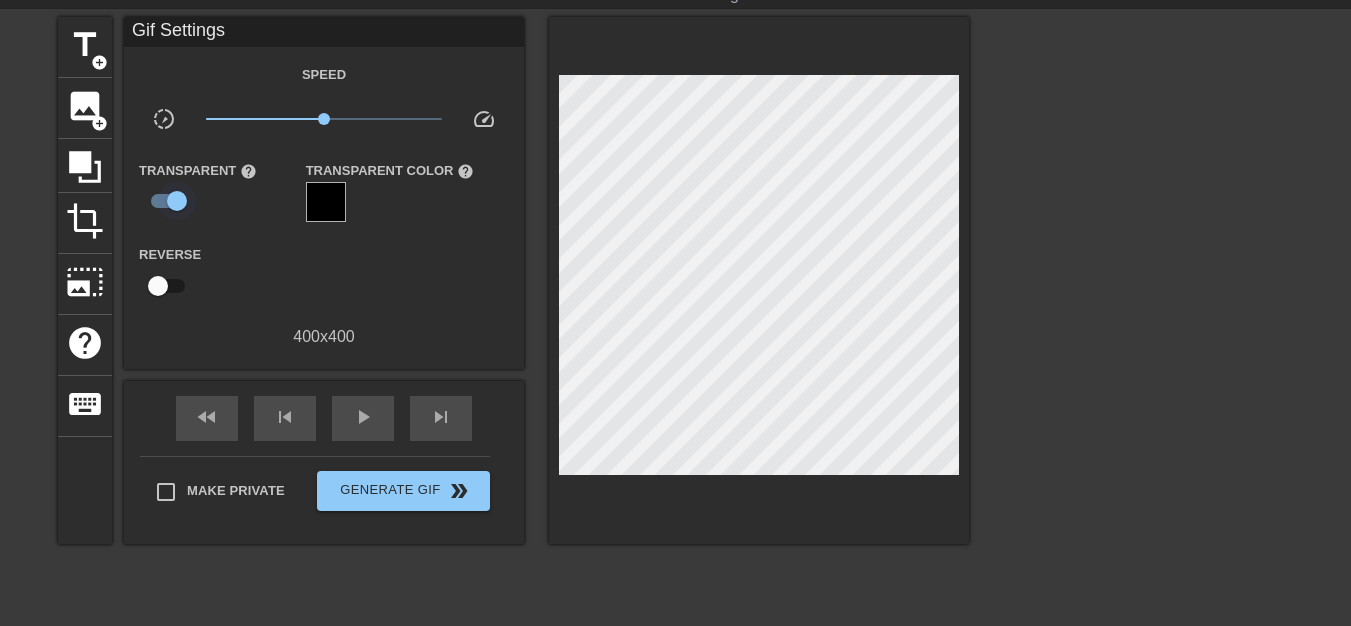 click at bounding box center [177, 201] 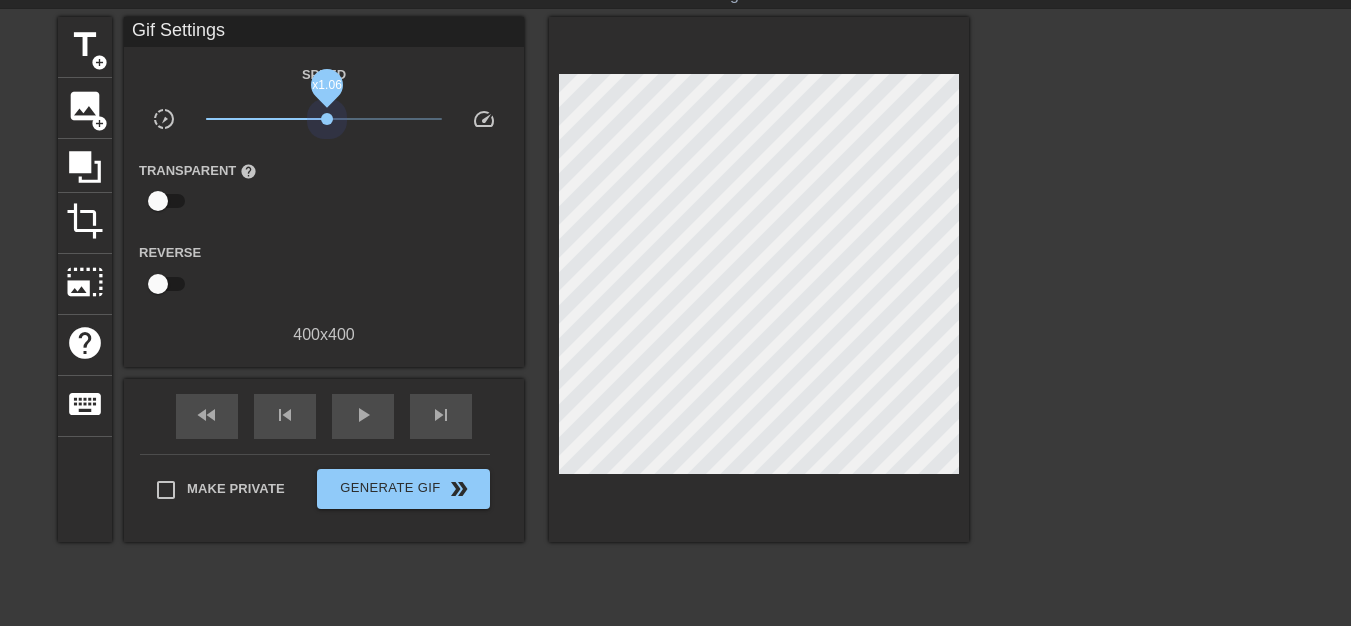 drag, startPoint x: 327, startPoint y: 118, endPoint x: 336, endPoint y: 127, distance: 12.727922 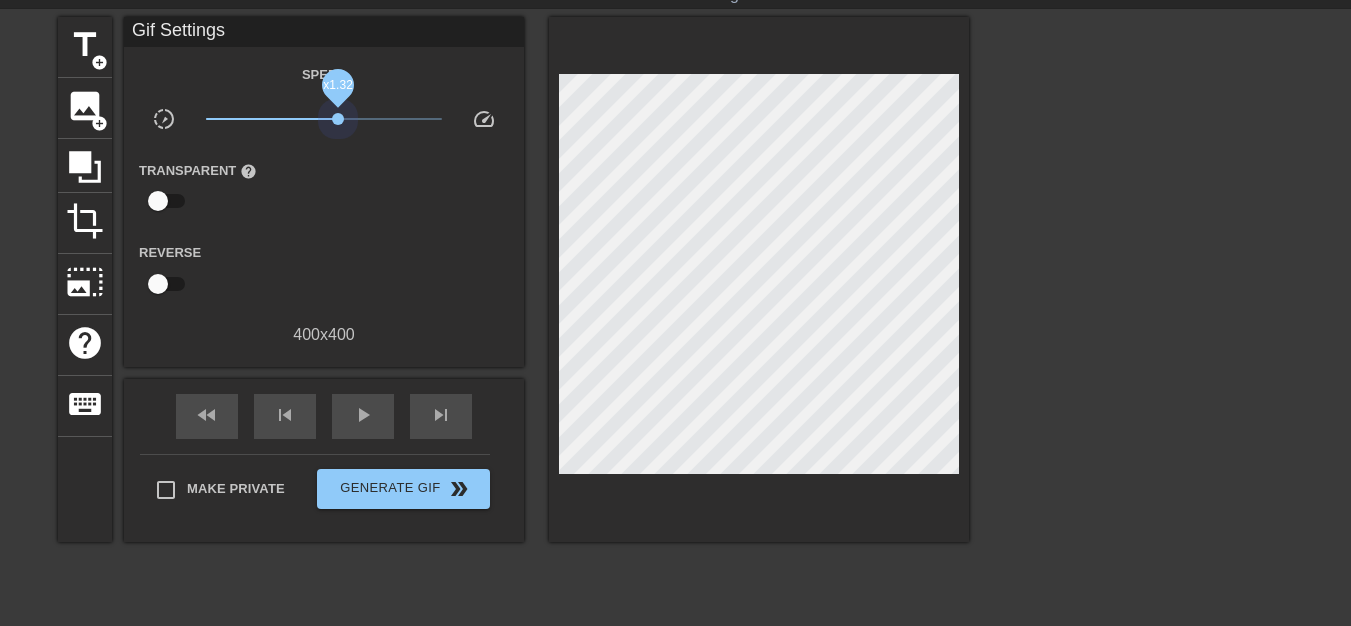 drag, startPoint x: 337, startPoint y: 128, endPoint x: 348, endPoint y: 128, distance: 11 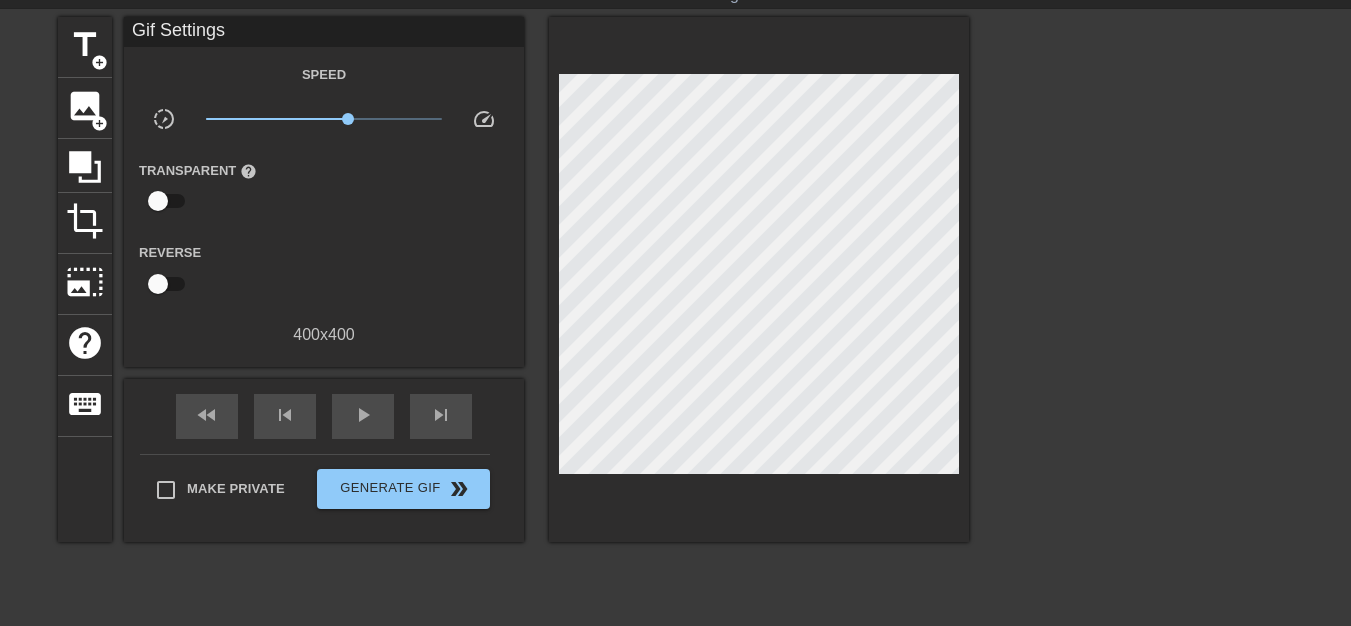 click on "x1.60" at bounding box center [324, 119] 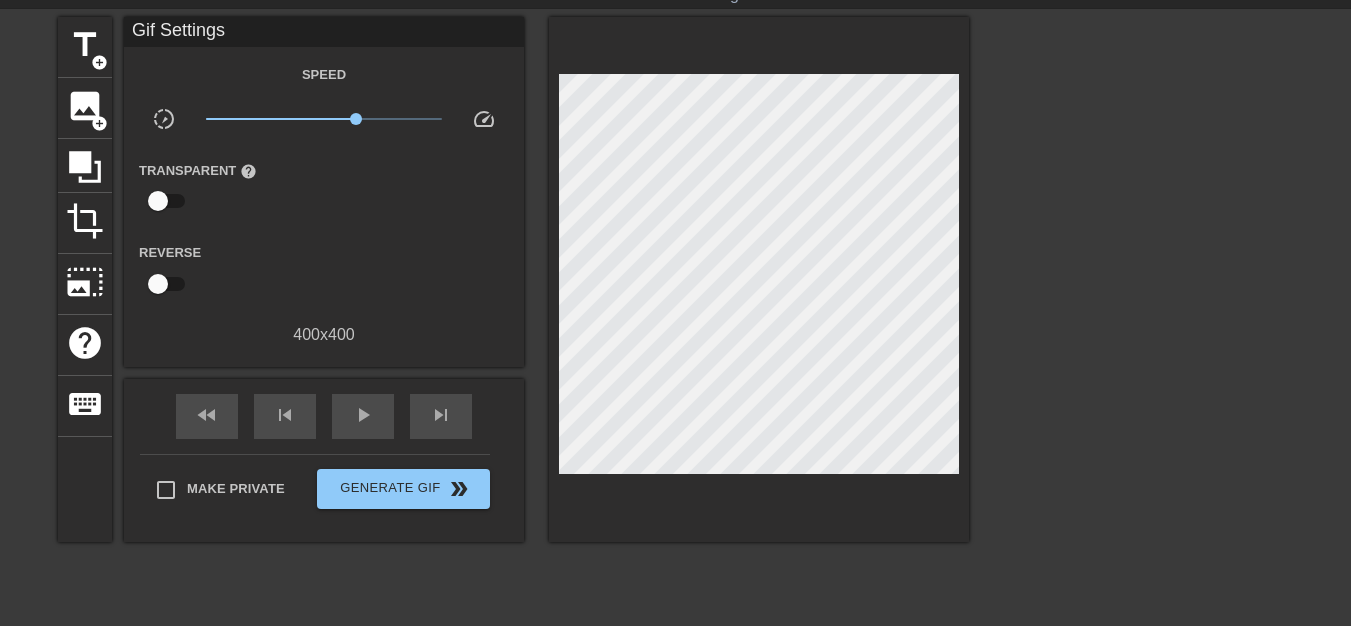 click on "x1.86" at bounding box center (324, 119) 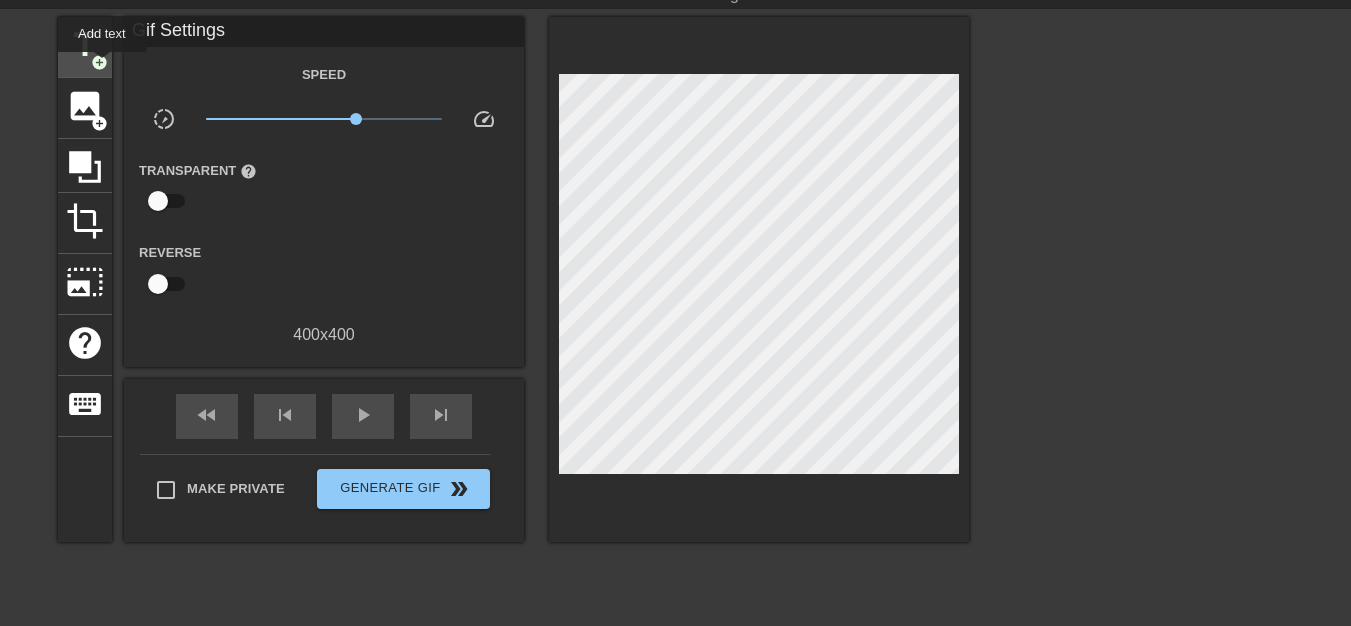 click on "add_circle" at bounding box center (99, 62) 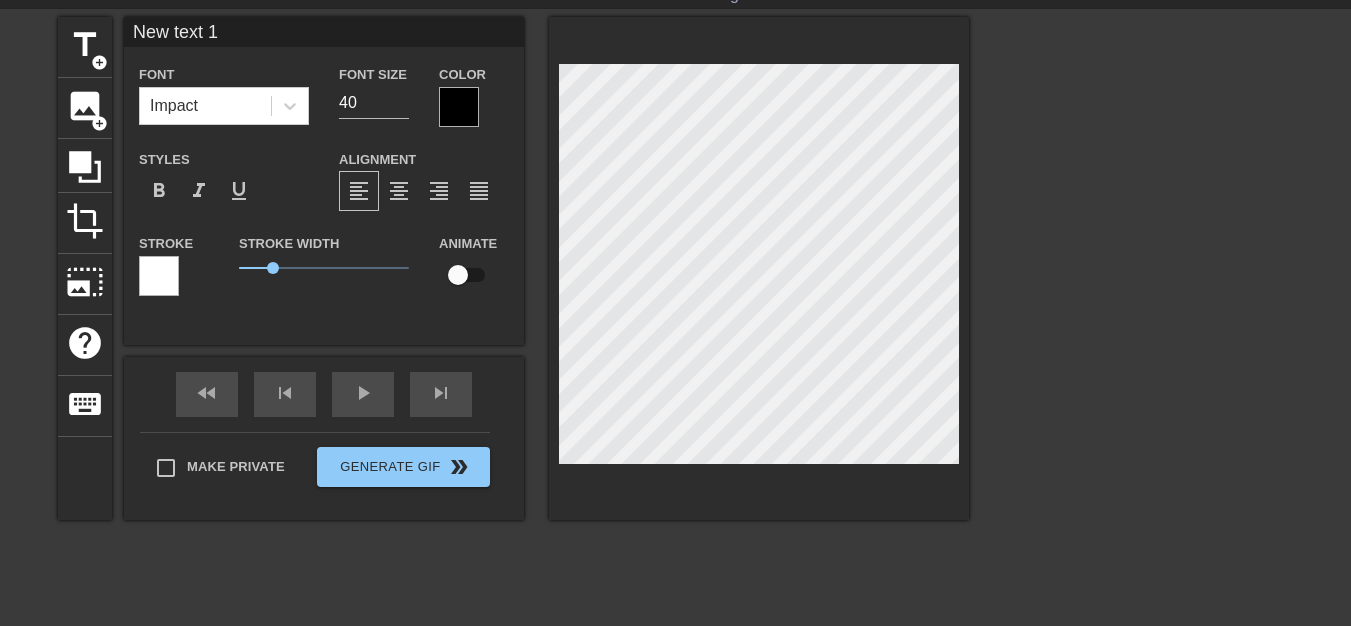 click on "menu_book Browse the tutorials! [DOMAIN_NAME] The online gif editor Send Feedback/Suggestion title add_circle image add_circle crop photo_size_select_large help keyboard New text 1 Font Impact Font Size 40 Color Styles format_bold format_italic format_underline Alignment format_align_left format_align_center format_align_right format_align_justify Stroke Stroke Width 1 Animate fast_rewind skip_previous play_arrow skip_next Make Private Generate Gif double_arrow     Frame 1 Duration 250 ms       2     3     4     New text 1 drag_handle drag_handle   New text 0 drag_handle drag_handle [d]" at bounding box center [675, 359] 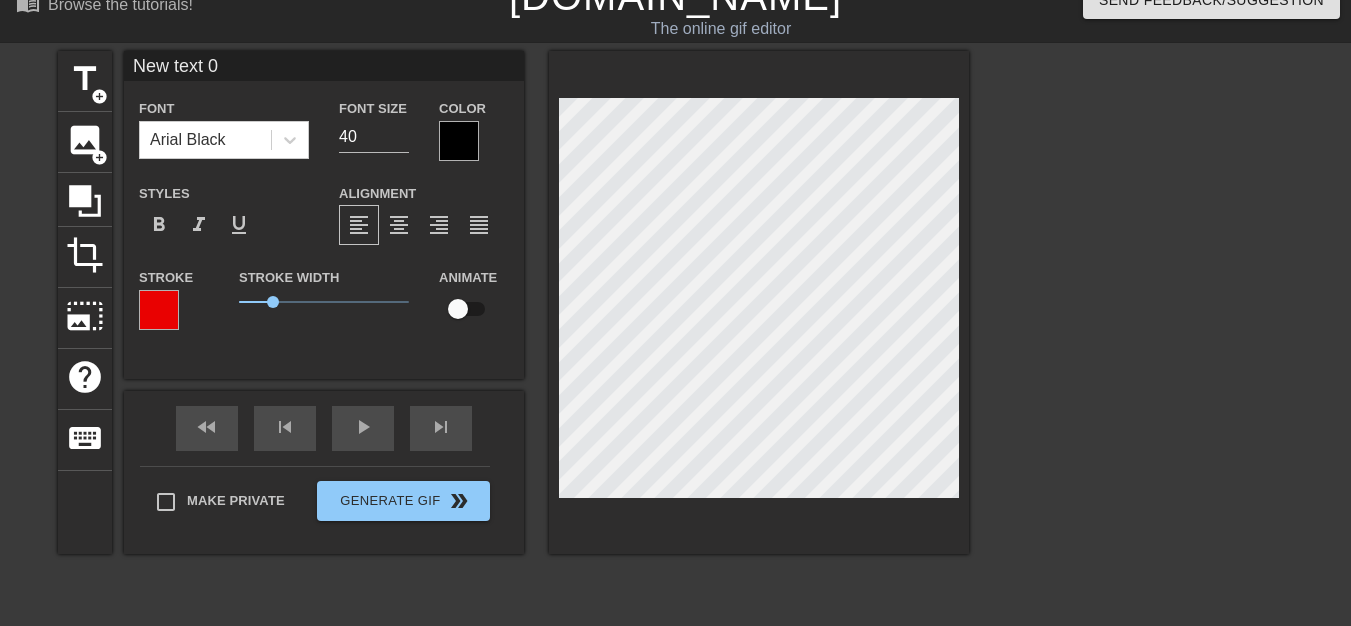scroll, scrollTop: 0, scrollLeft: 0, axis: both 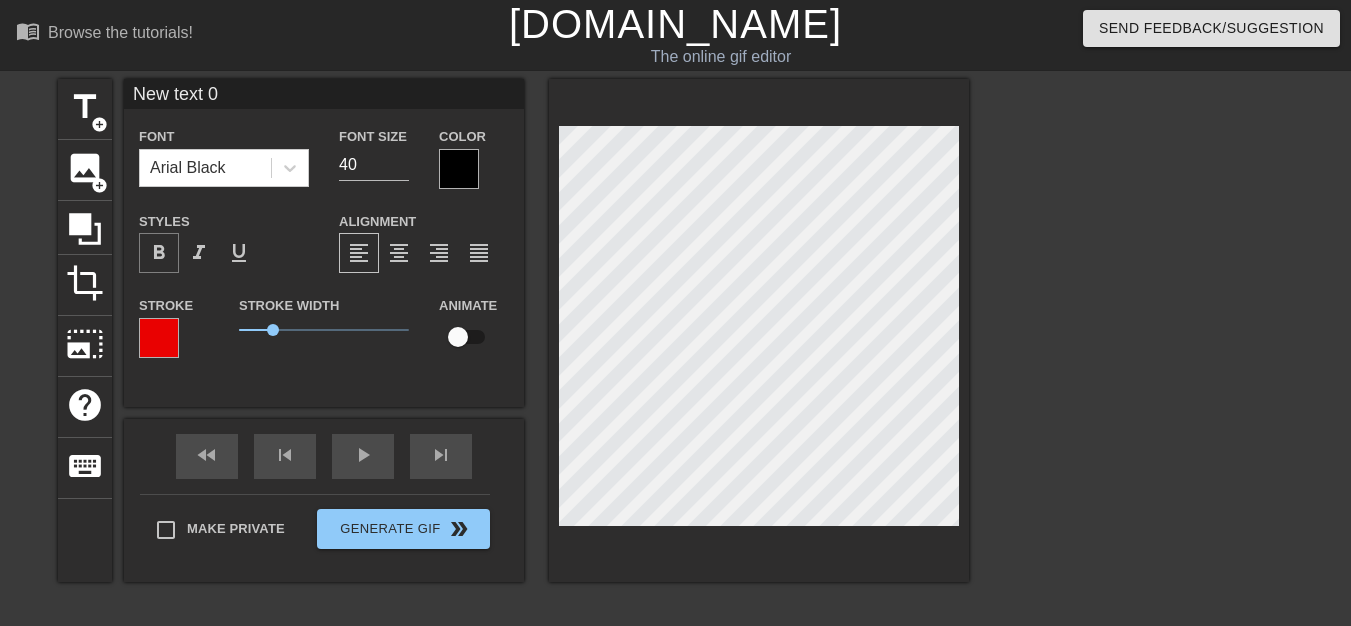 click on "format_bold" at bounding box center (159, 253) 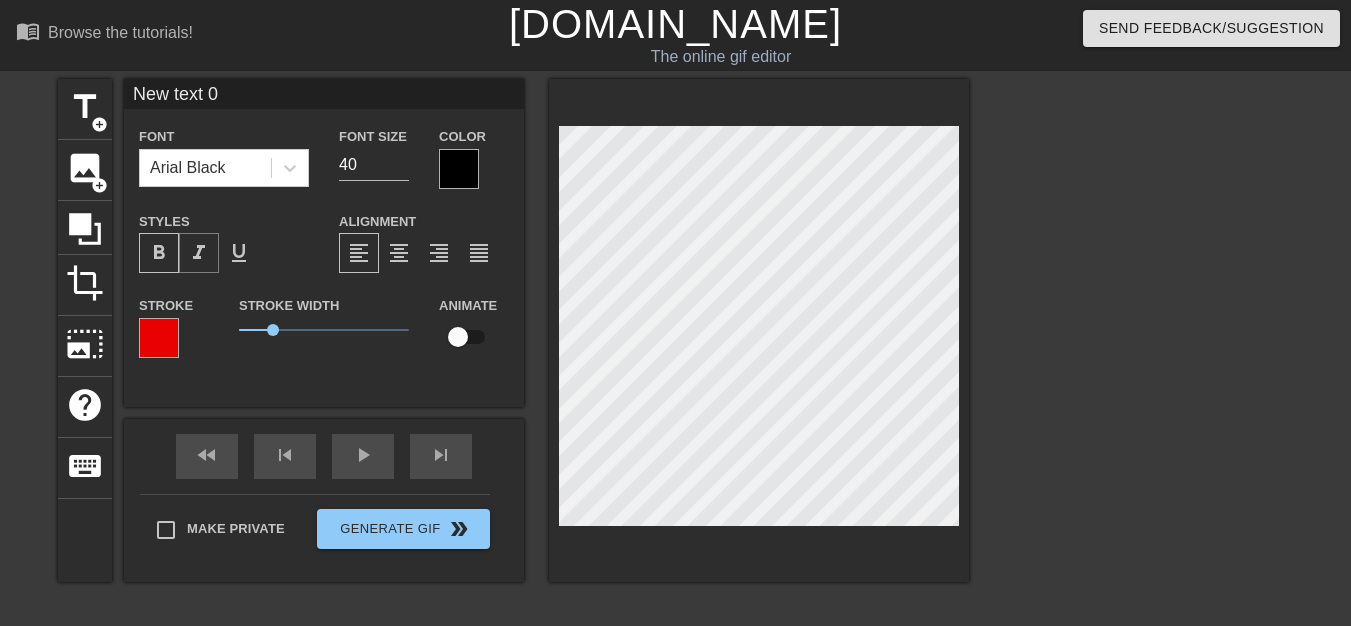 click on "format_italic" at bounding box center (199, 253) 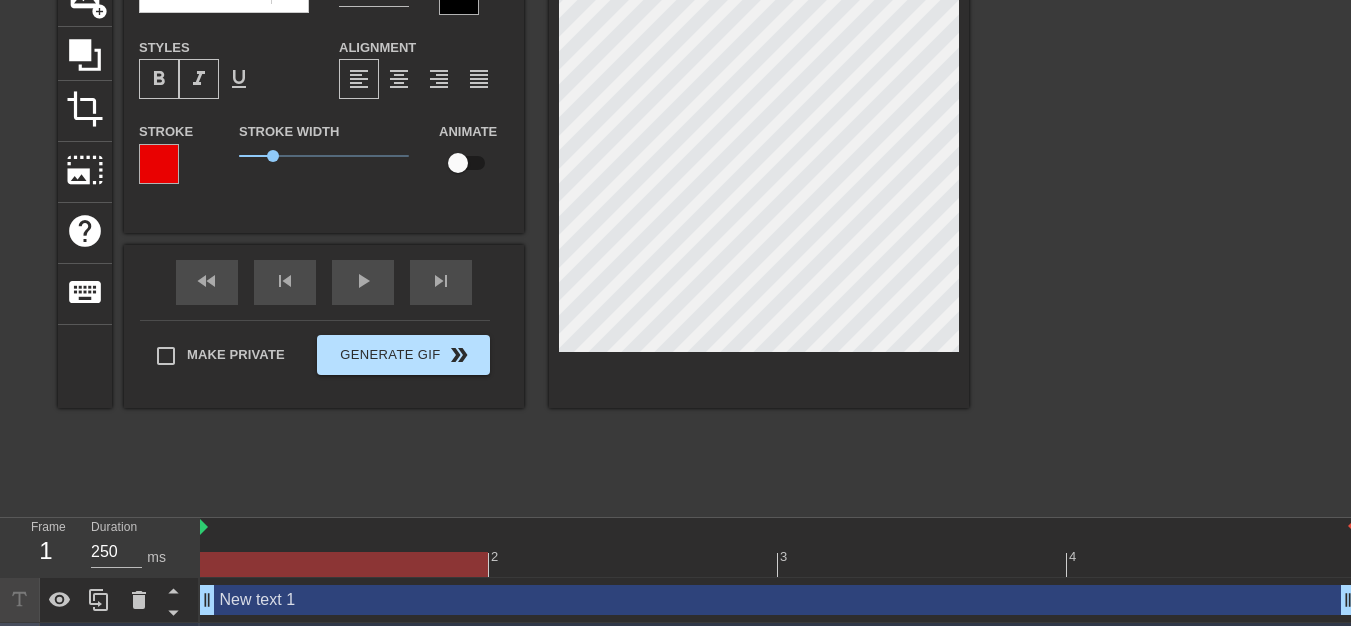 scroll, scrollTop: 220, scrollLeft: 0, axis: vertical 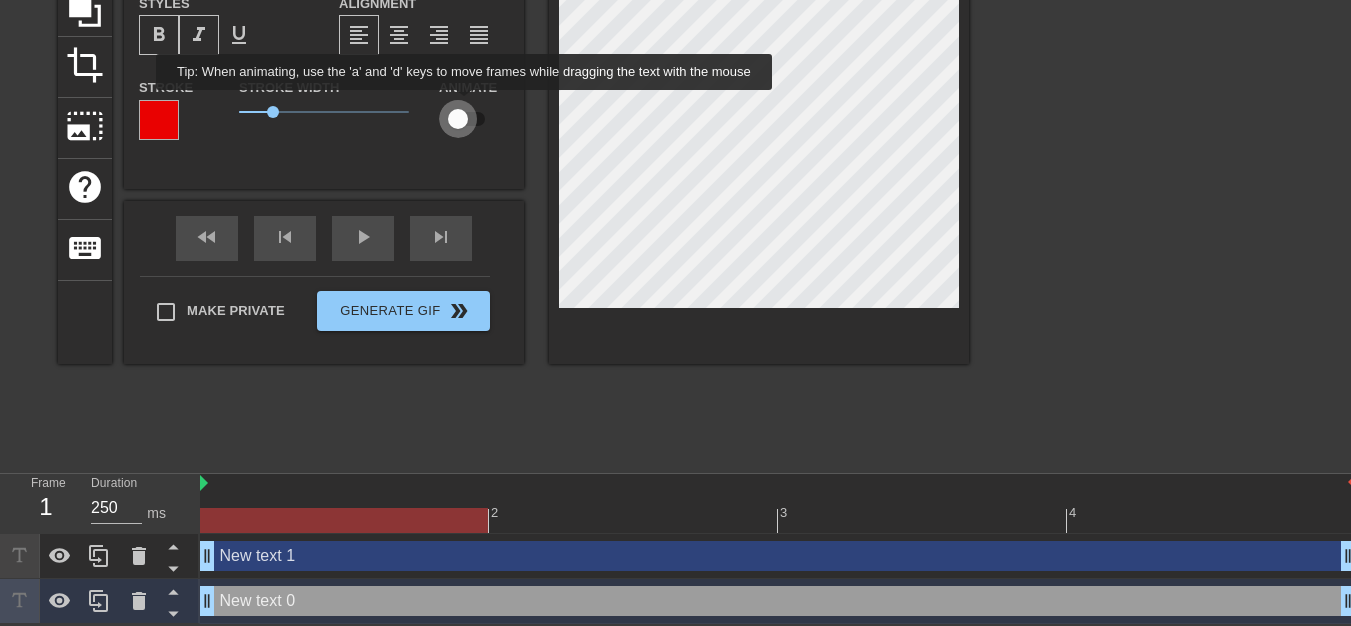 click at bounding box center (458, 119) 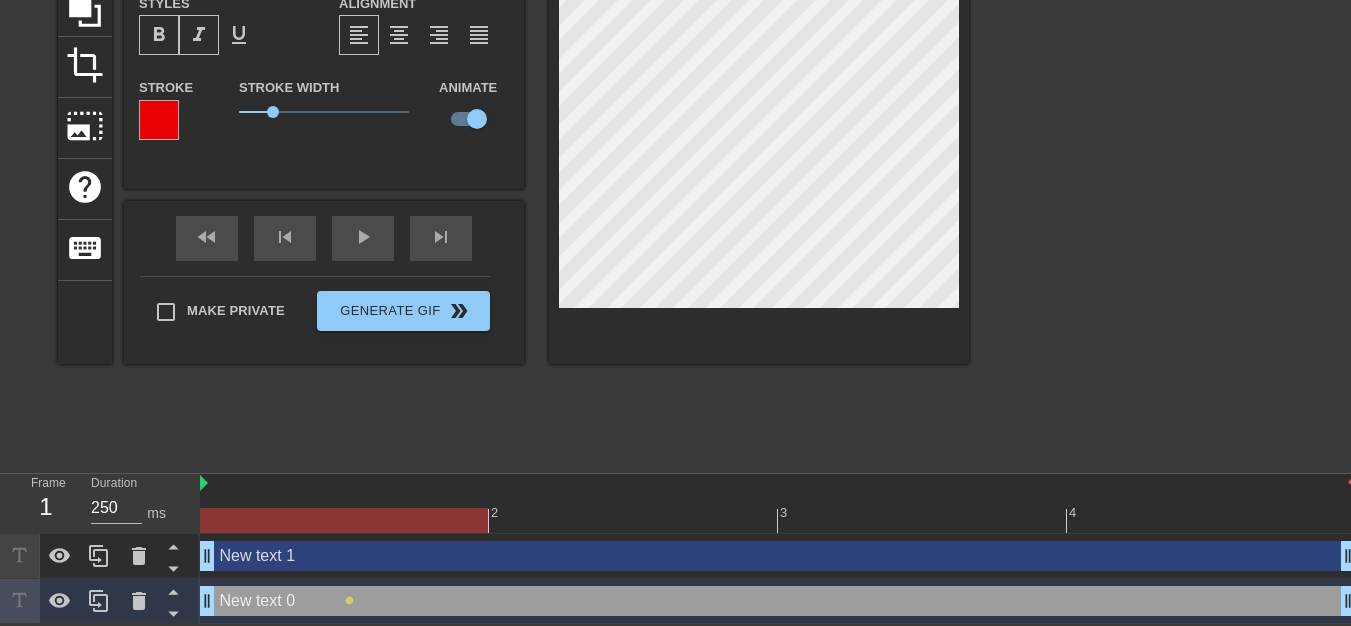 scroll, scrollTop: 0, scrollLeft: 0, axis: both 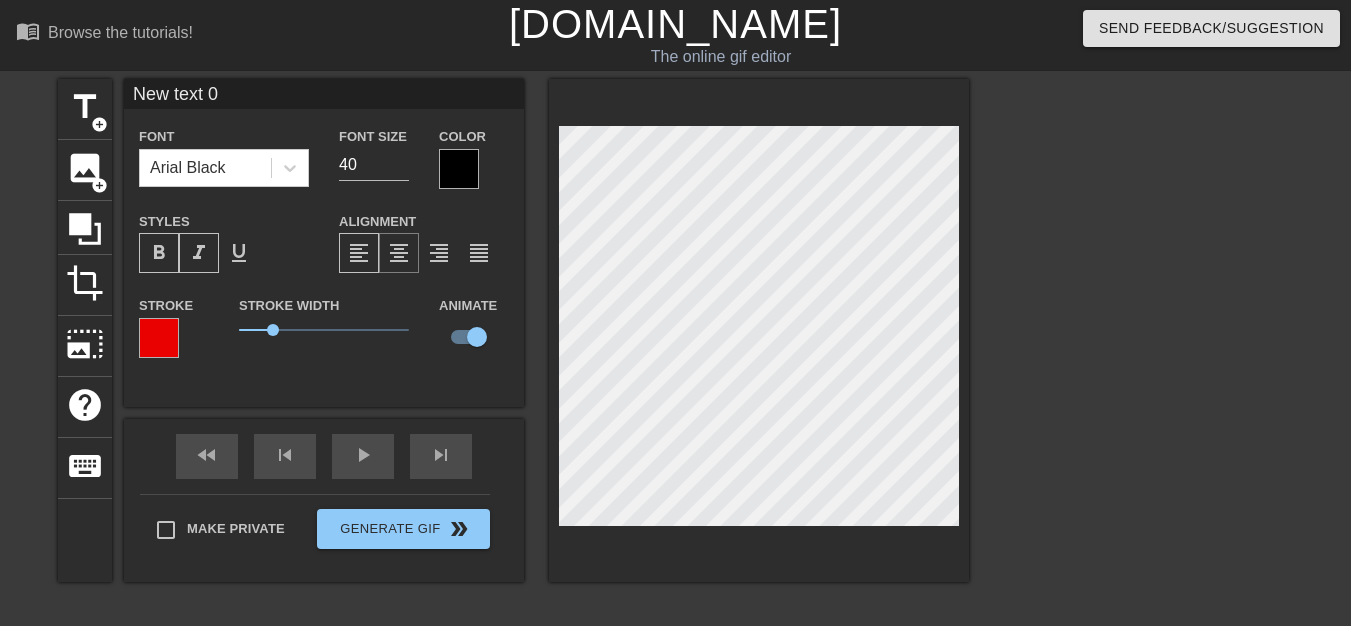 click on "format_align_center" at bounding box center (399, 253) 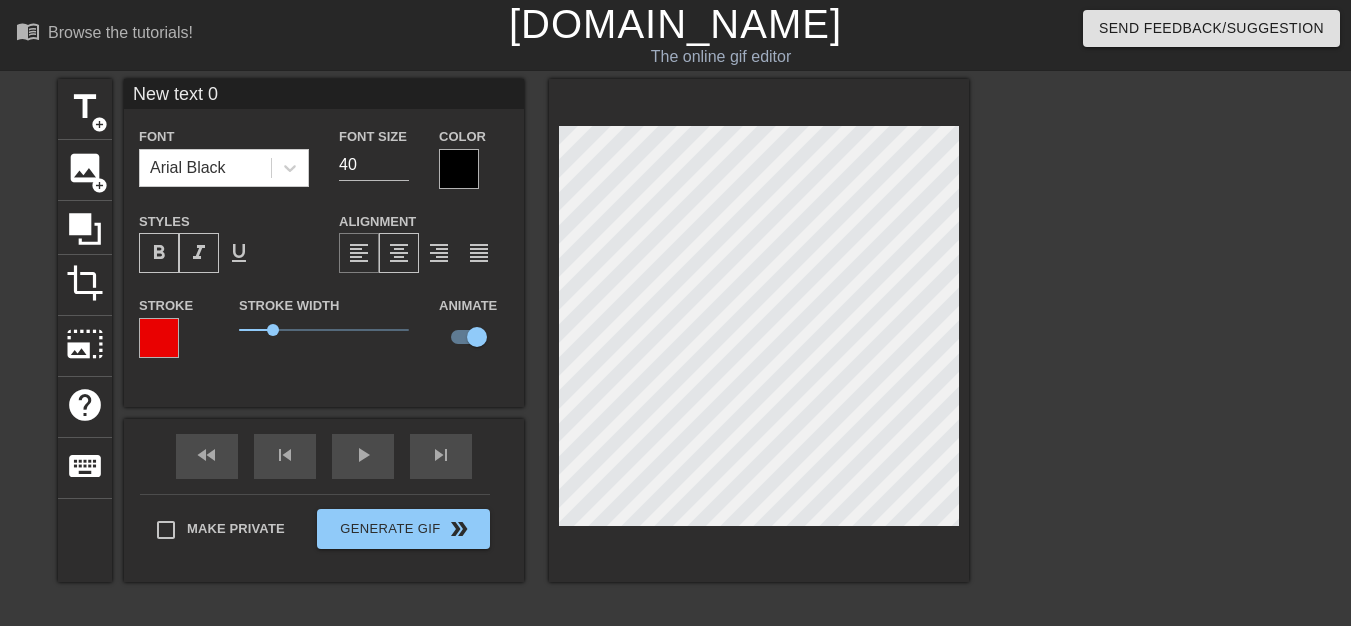 click on "format_align_left" at bounding box center (359, 253) 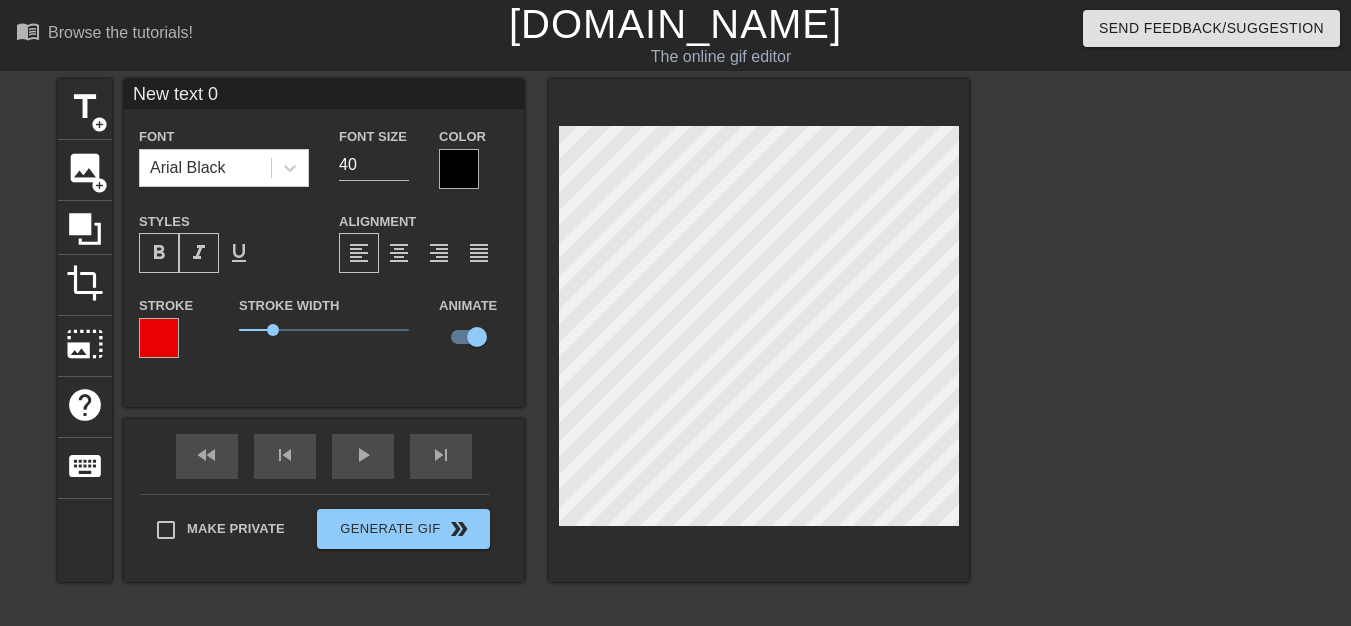 click on "New text 0" at bounding box center (324, 94) 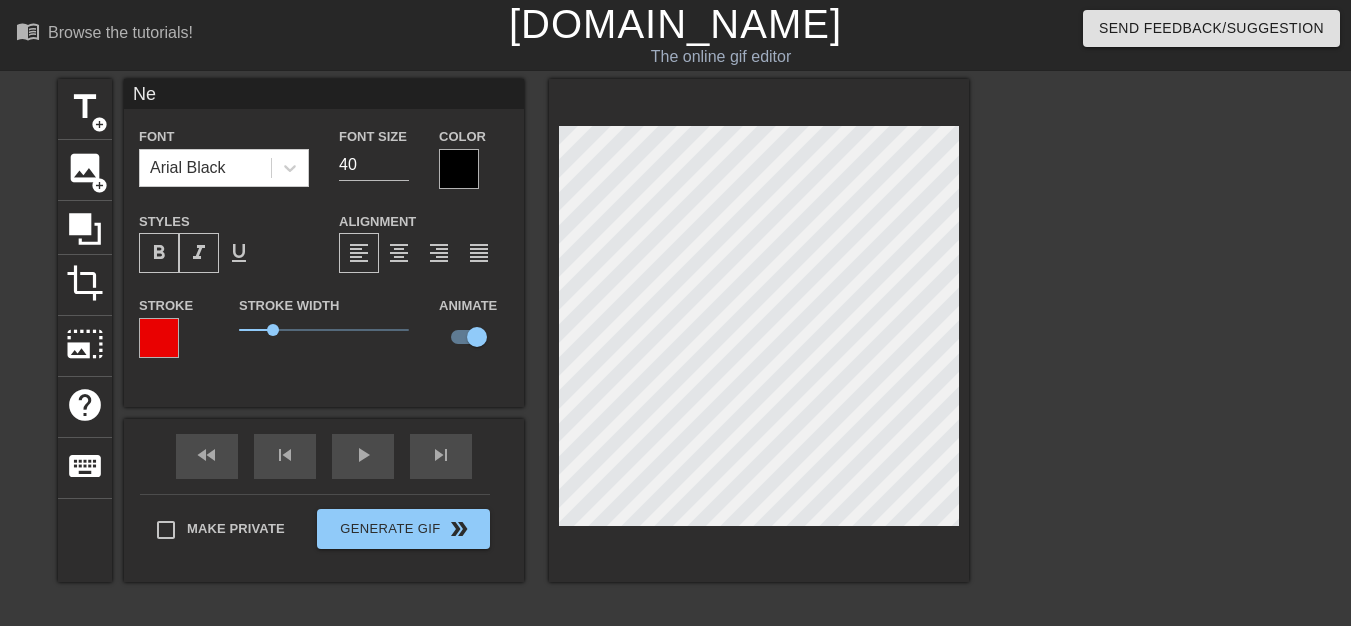 type on "N" 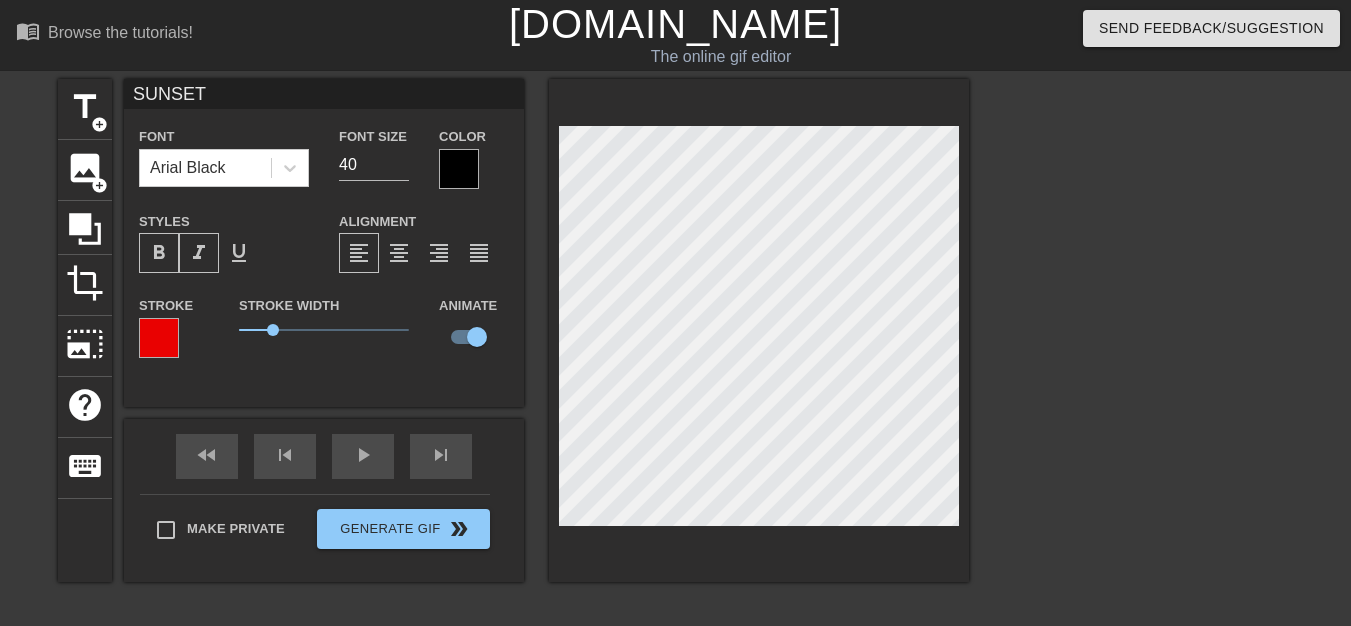 type on "SUNSET" 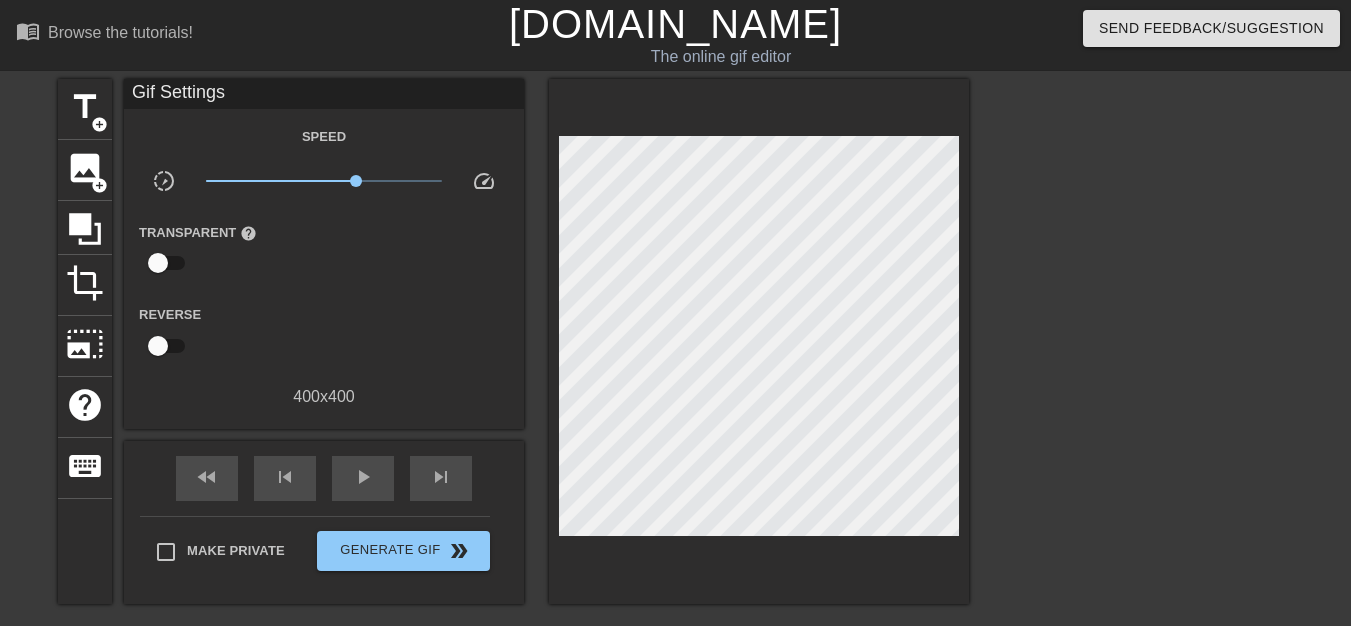 drag, startPoint x: 425, startPoint y: 203, endPoint x: 428, endPoint y: 161, distance: 42.107006 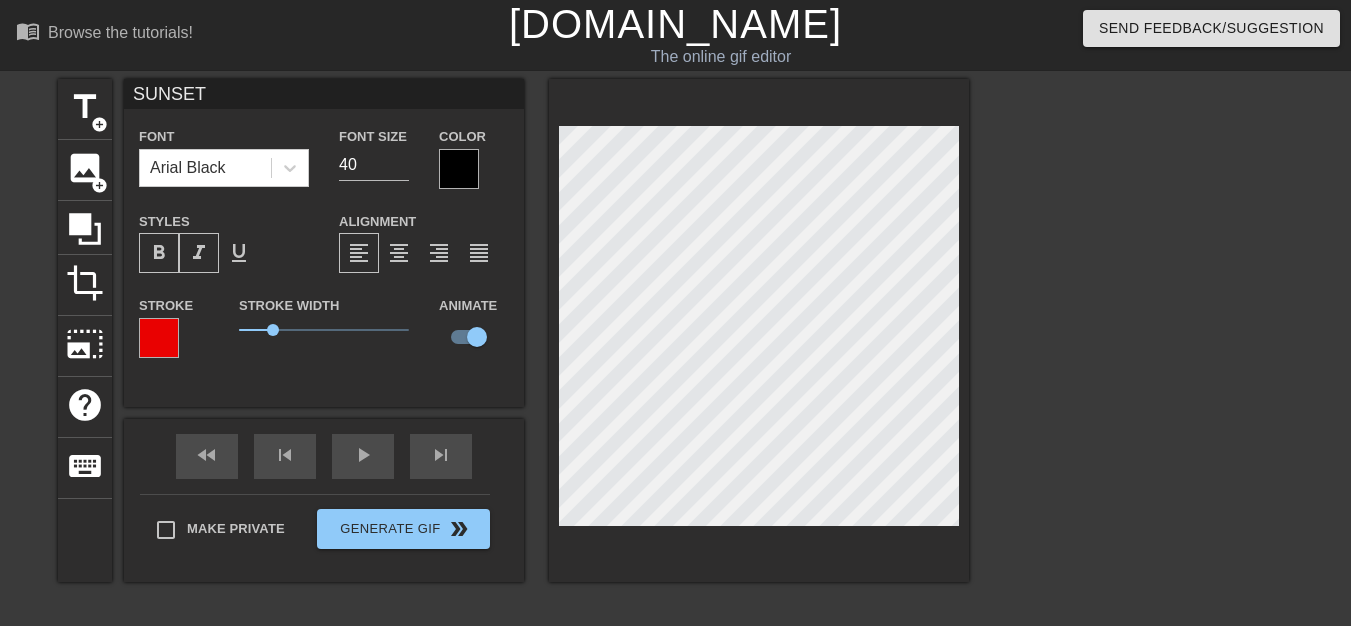 click at bounding box center [459, 169] 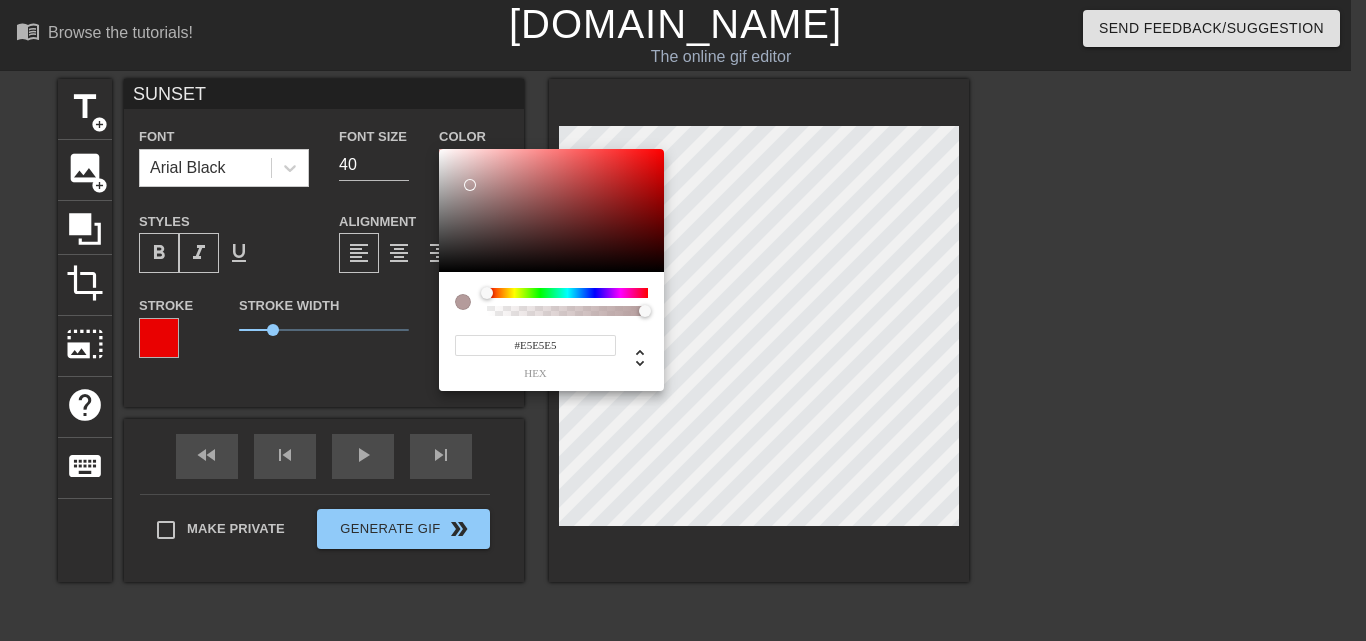 type on "#EDEDED" 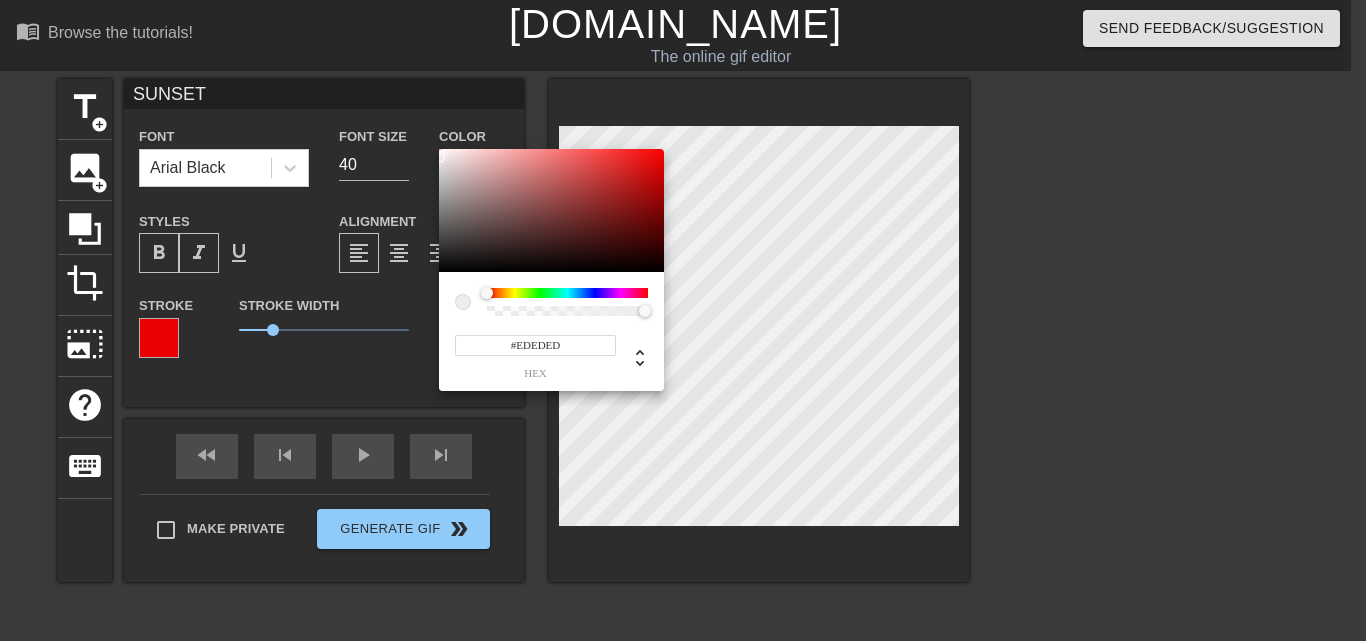 drag, startPoint x: 521, startPoint y: 230, endPoint x: 411, endPoint y: 157, distance: 132.01894 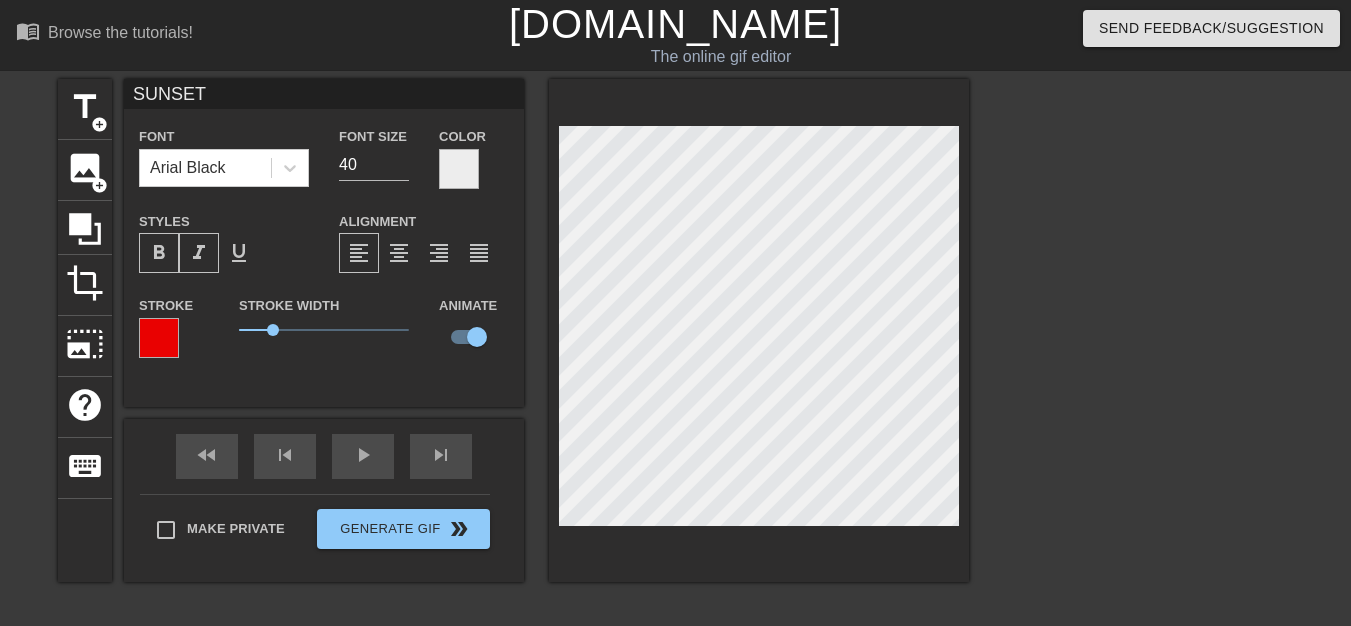 click at bounding box center (159, 338) 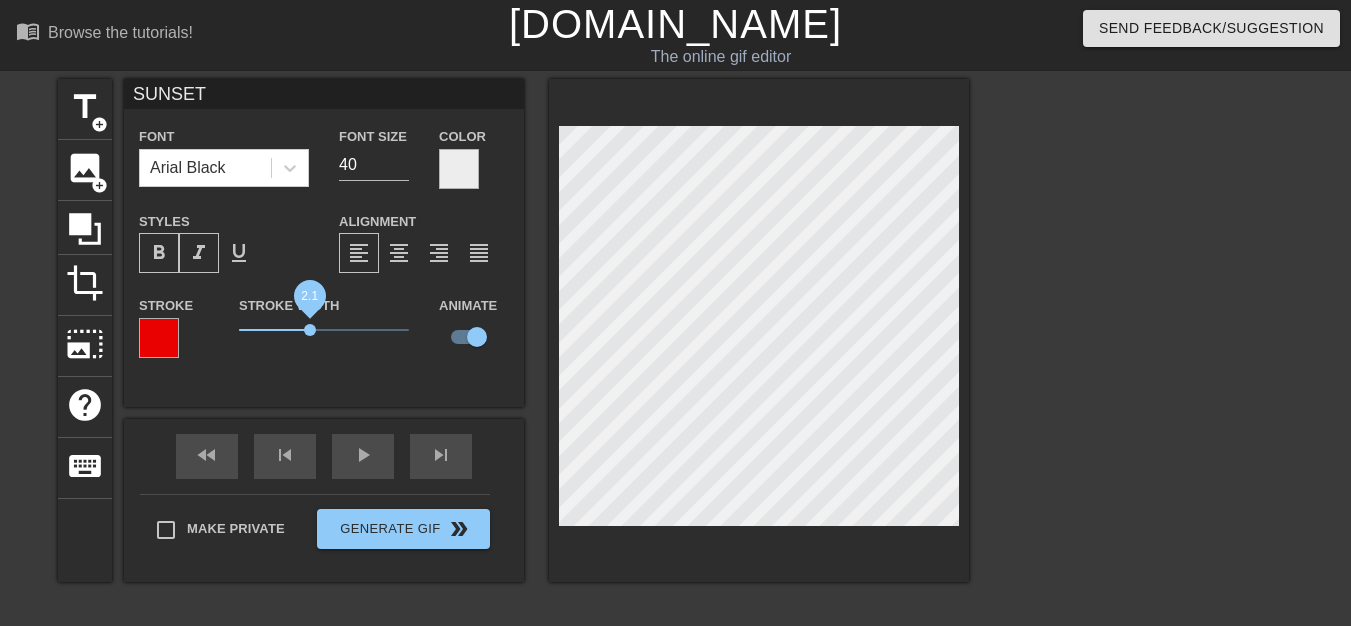 drag, startPoint x: 274, startPoint y: 331, endPoint x: 311, endPoint y: 328, distance: 37.12142 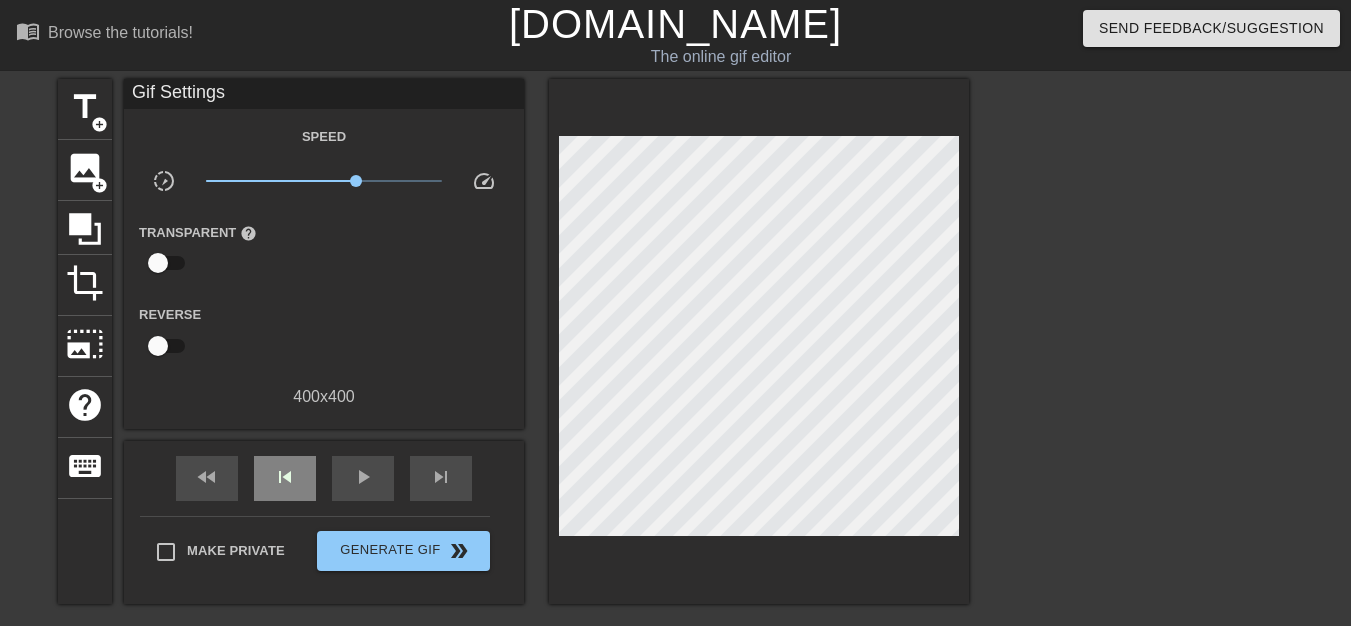 click on "fast_rewind skip_previous play_arrow skip_next" at bounding box center [324, 478] 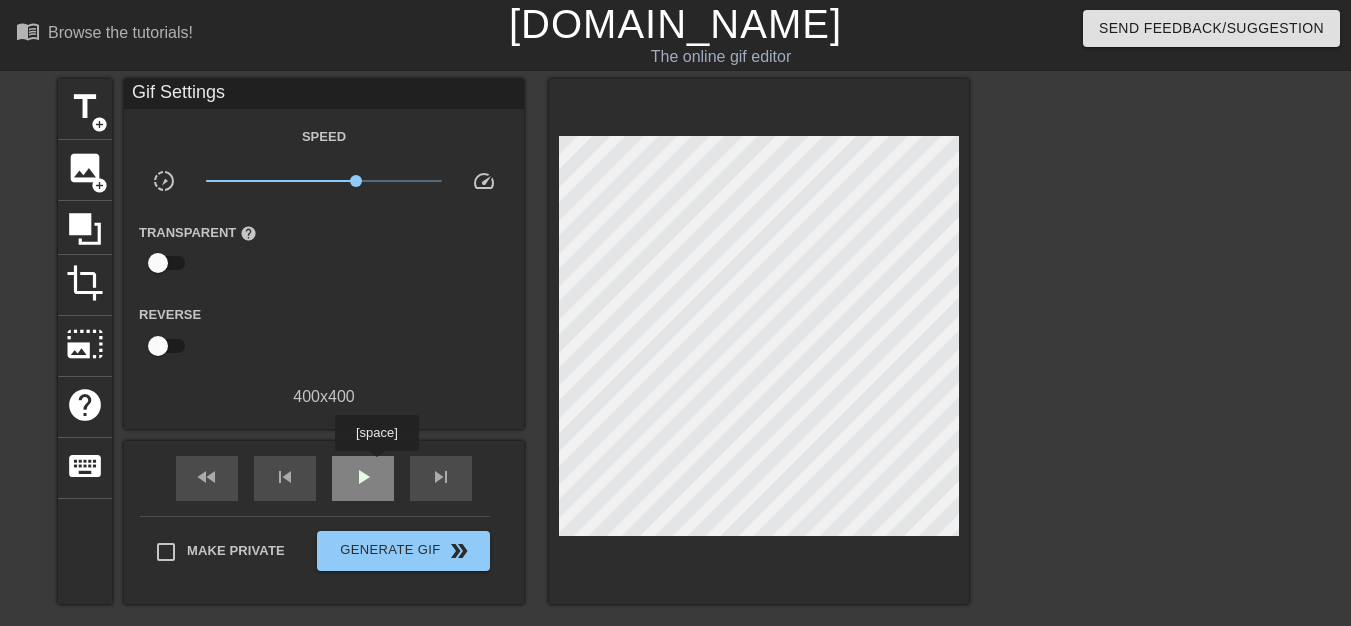click on "play_arrow" at bounding box center (363, 478) 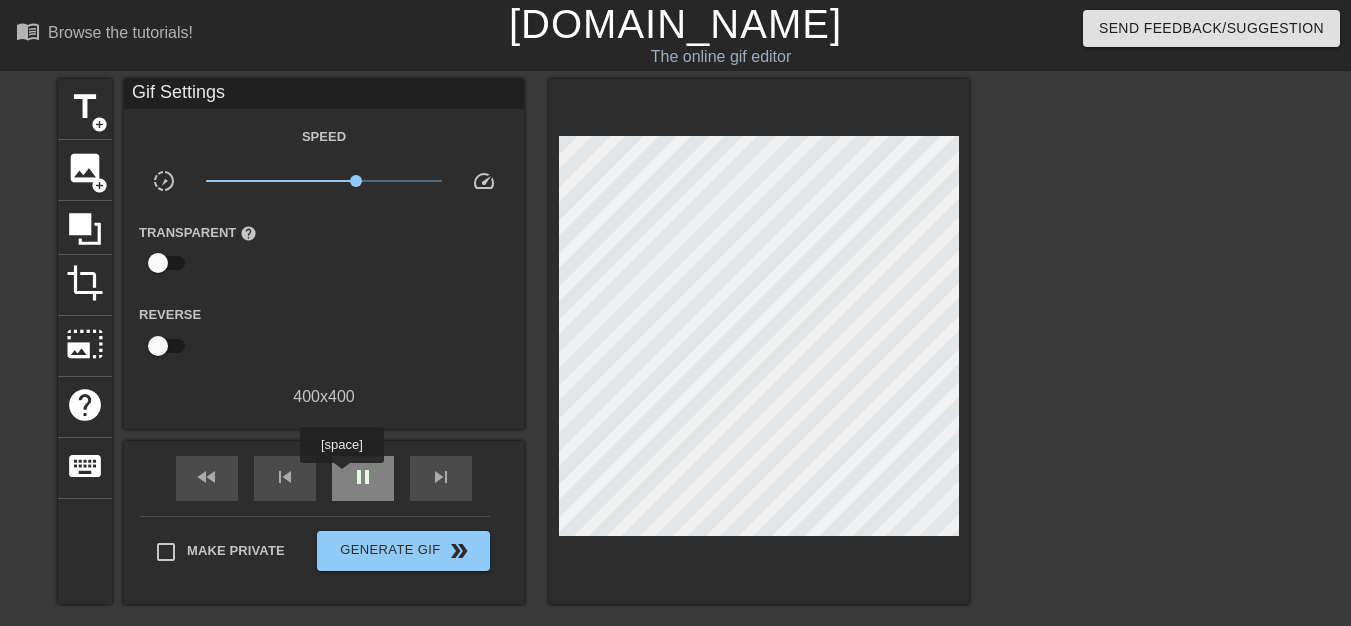 click on "pause" at bounding box center [363, 478] 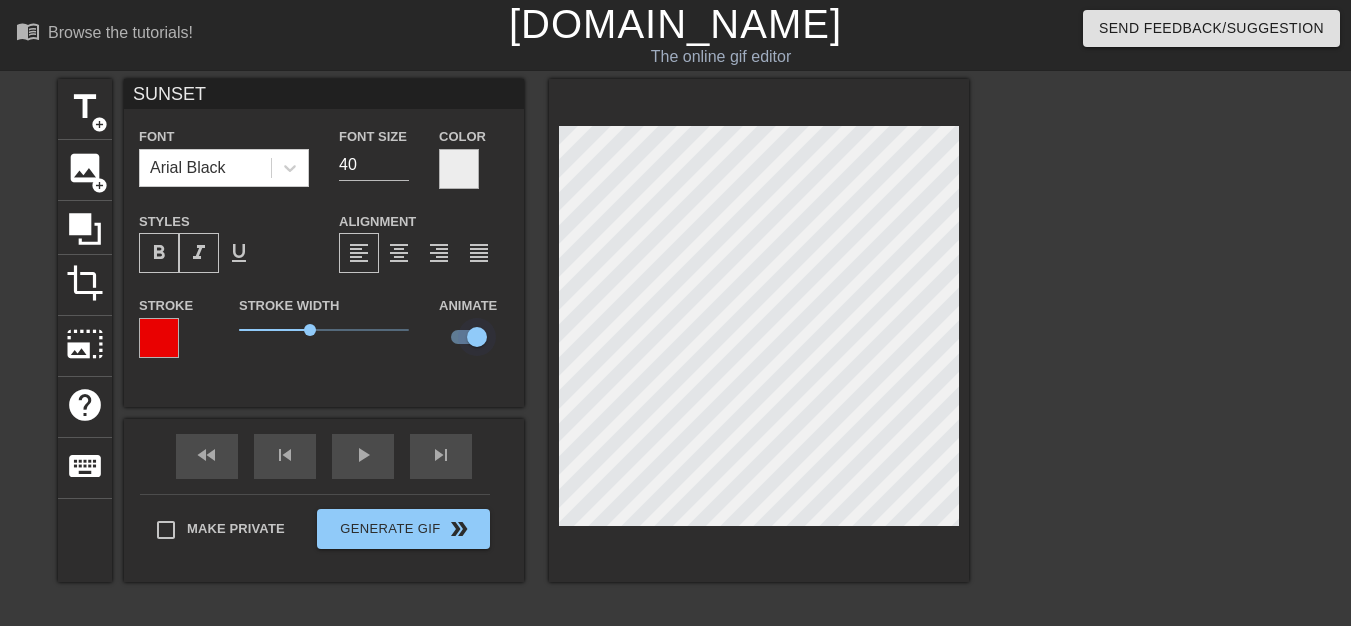 click at bounding box center (477, 337) 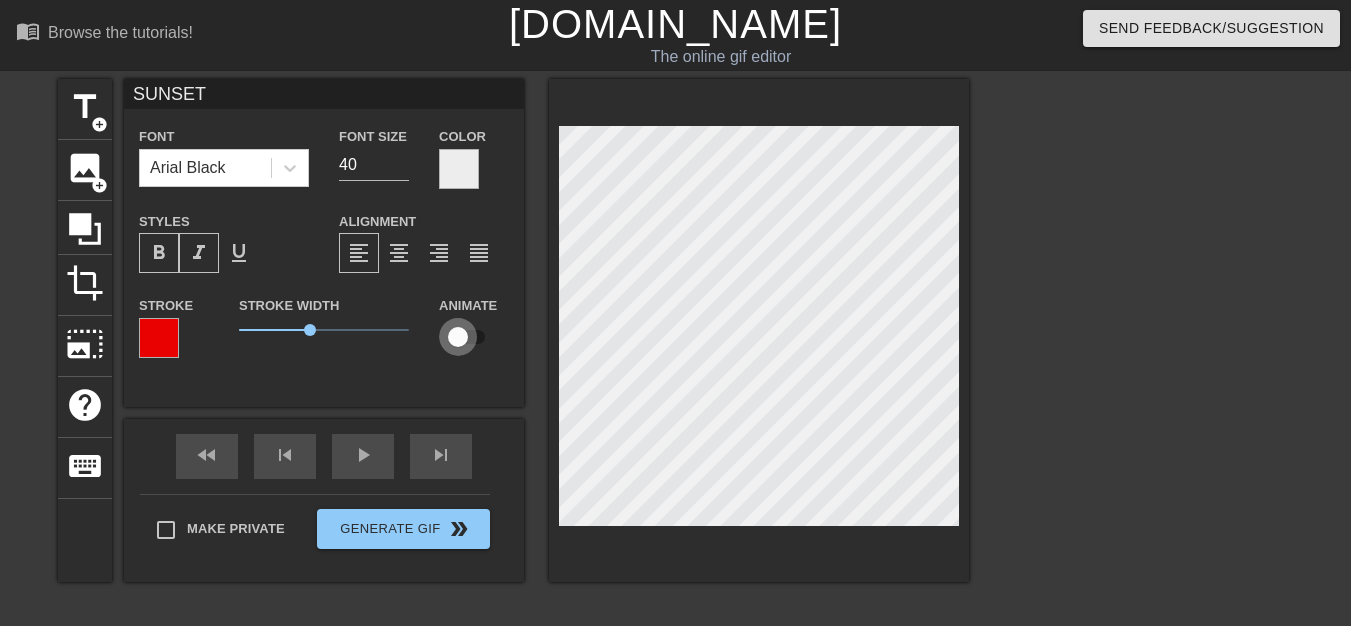 click at bounding box center [458, 337] 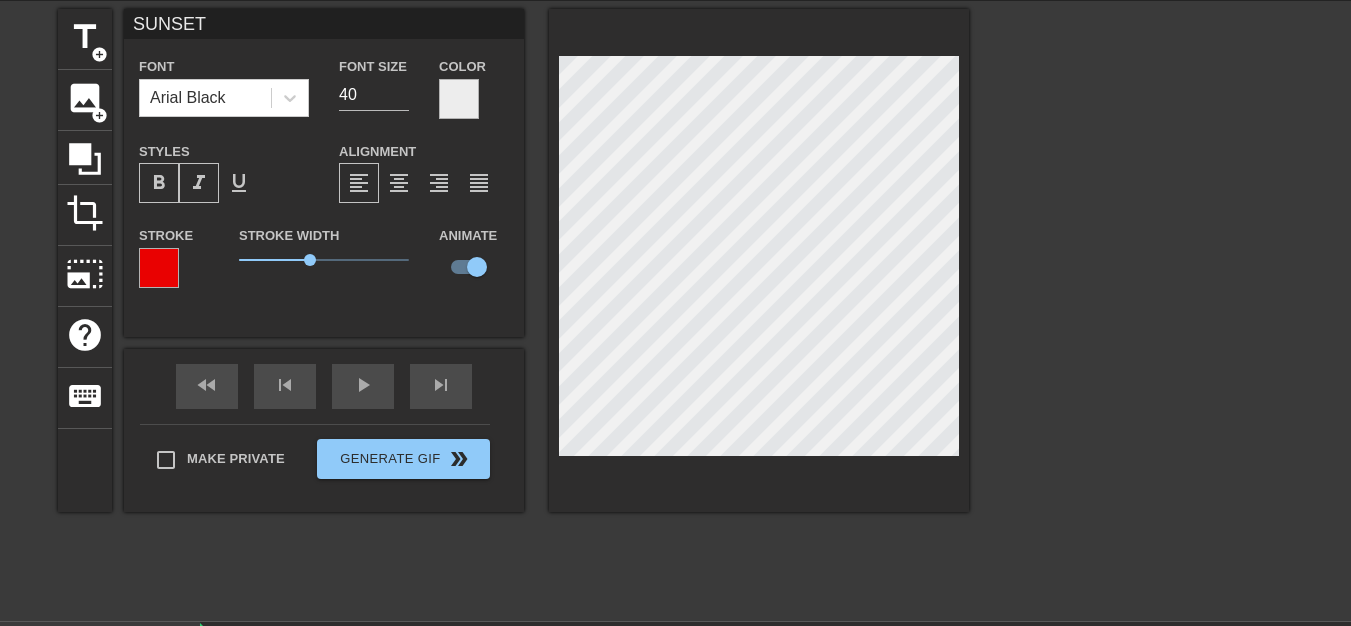 scroll, scrollTop: 220, scrollLeft: 0, axis: vertical 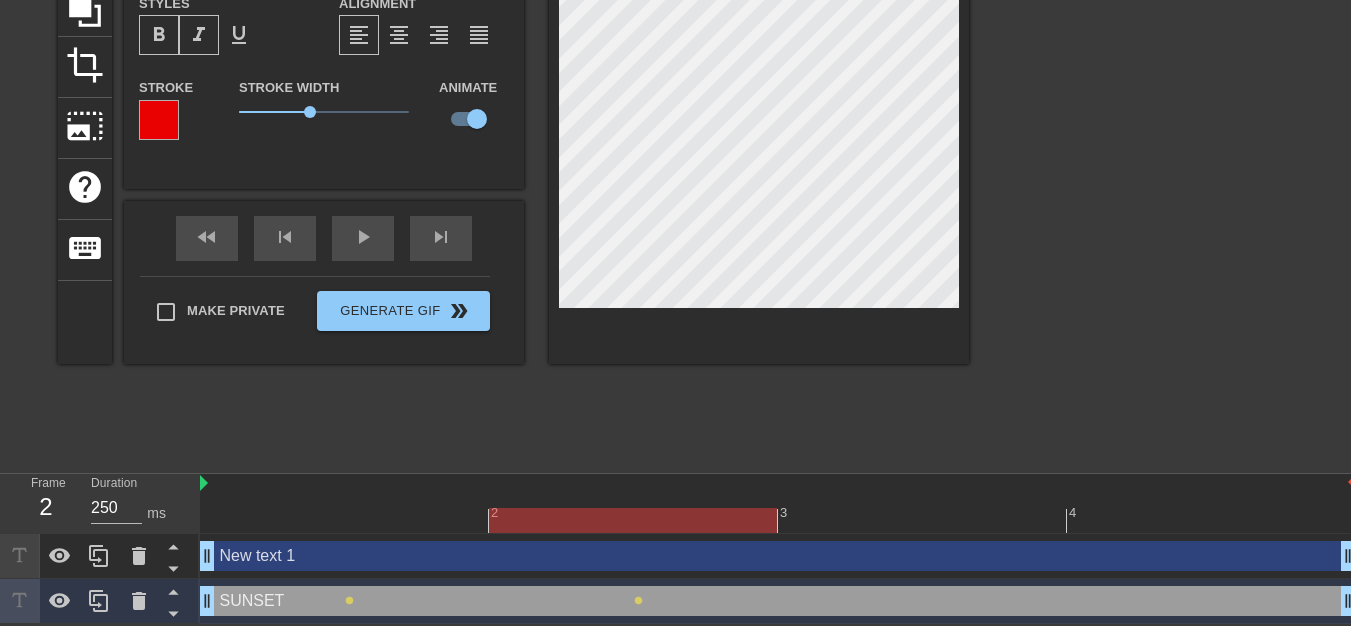 click on "New text 1 drag_handle drag_handle" at bounding box center [778, 556] 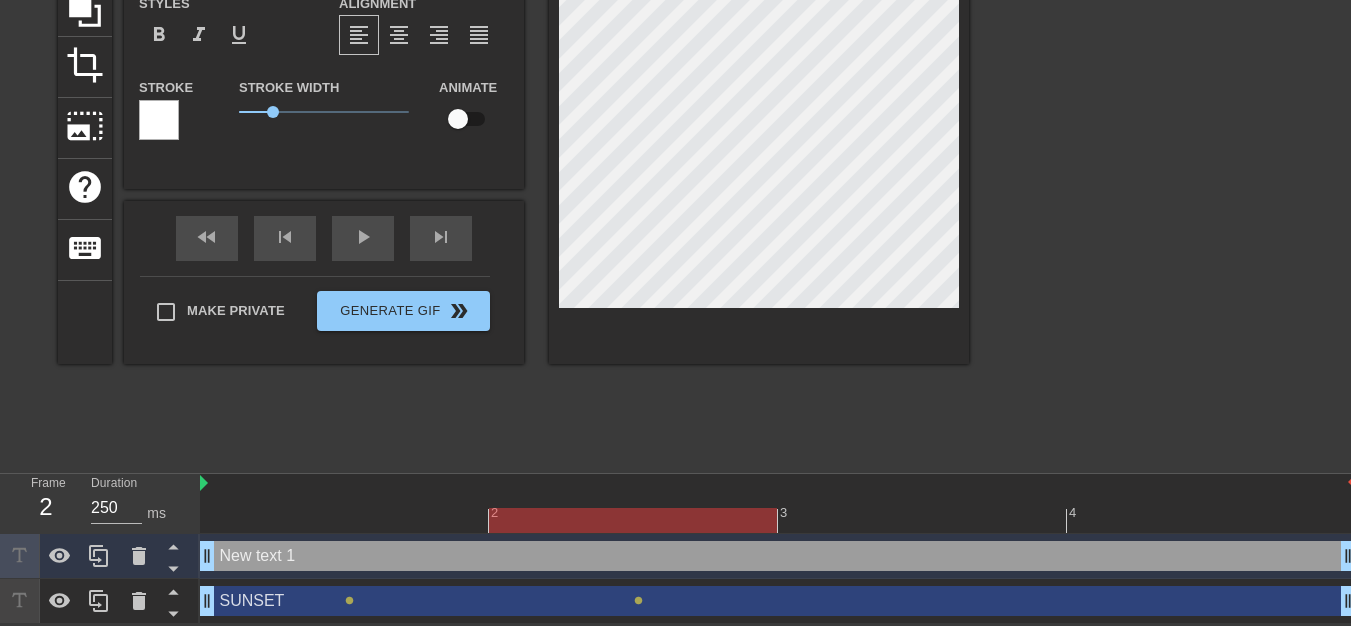 type on "New text 1" 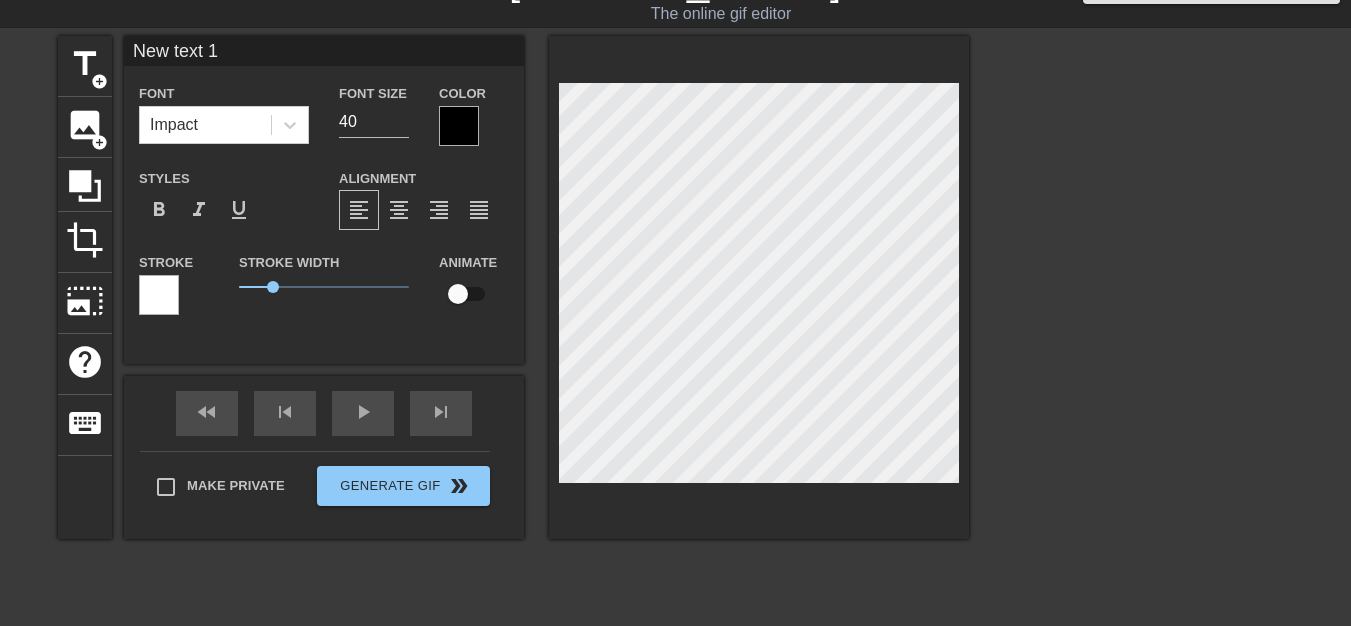 scroll, scrollTop: 0, scrollLeft: 0, axis: both 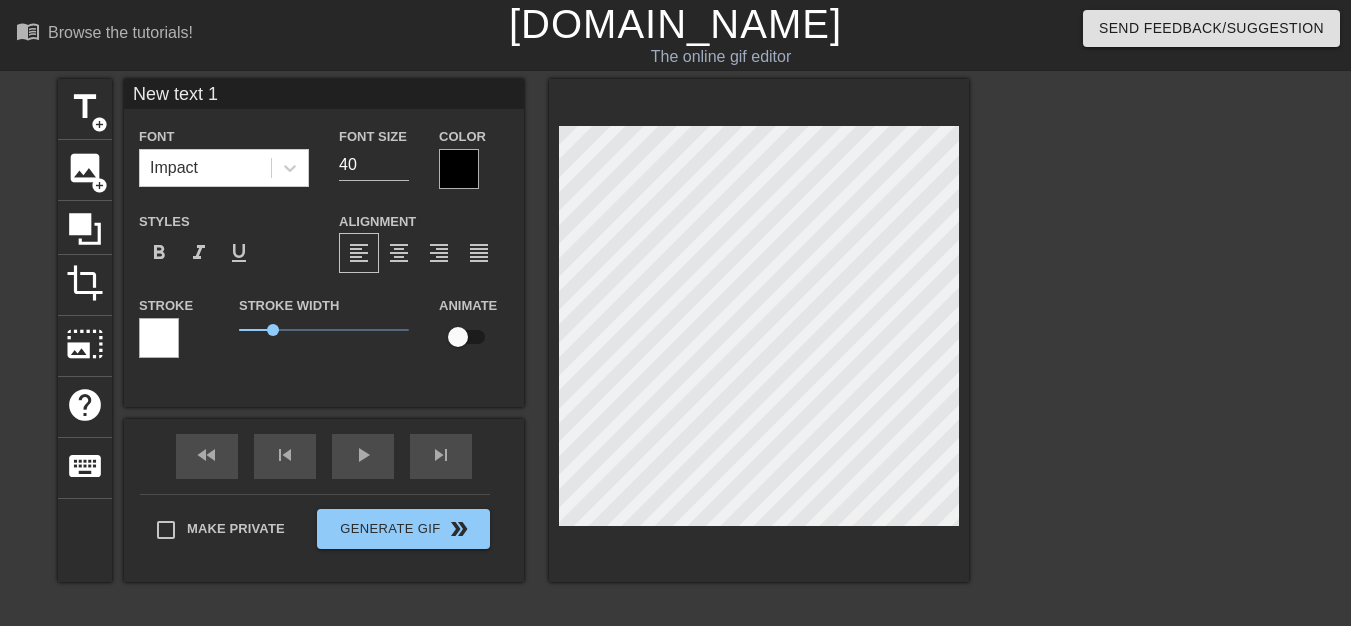drag, startPoint x: 465, startPoint y: 363, endPoint x: 451, endPoint y: 366, distance: 14.3178215 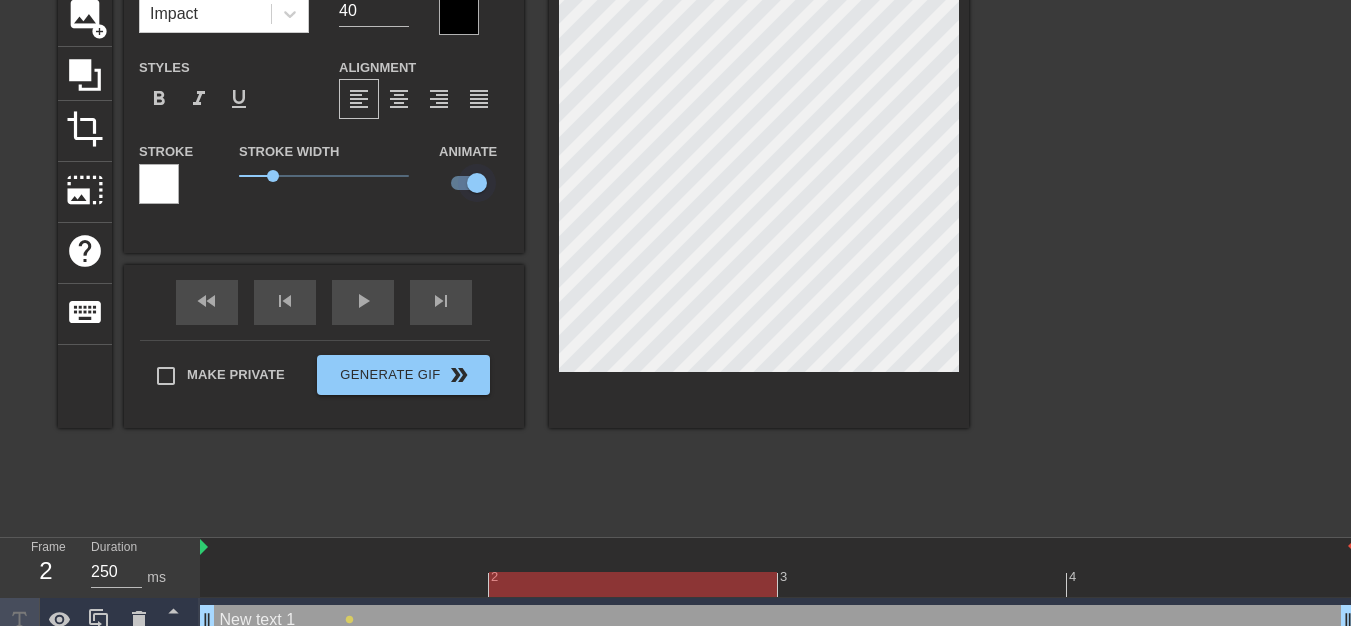 scroll, scrollTop: 220, scrollLeft: 0, axis: vertical 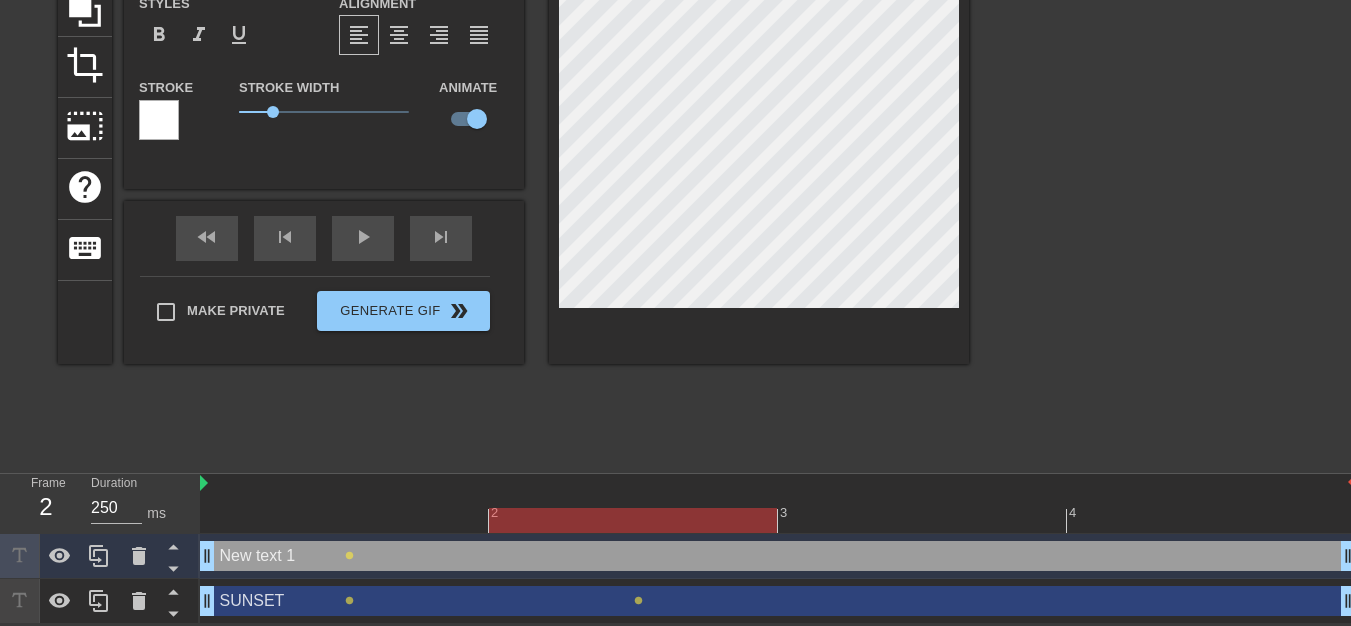 drag, startPoint x: 454, startPoint y: 556, endPoint x: 359, endPoint y: 554, distance: 95.02105 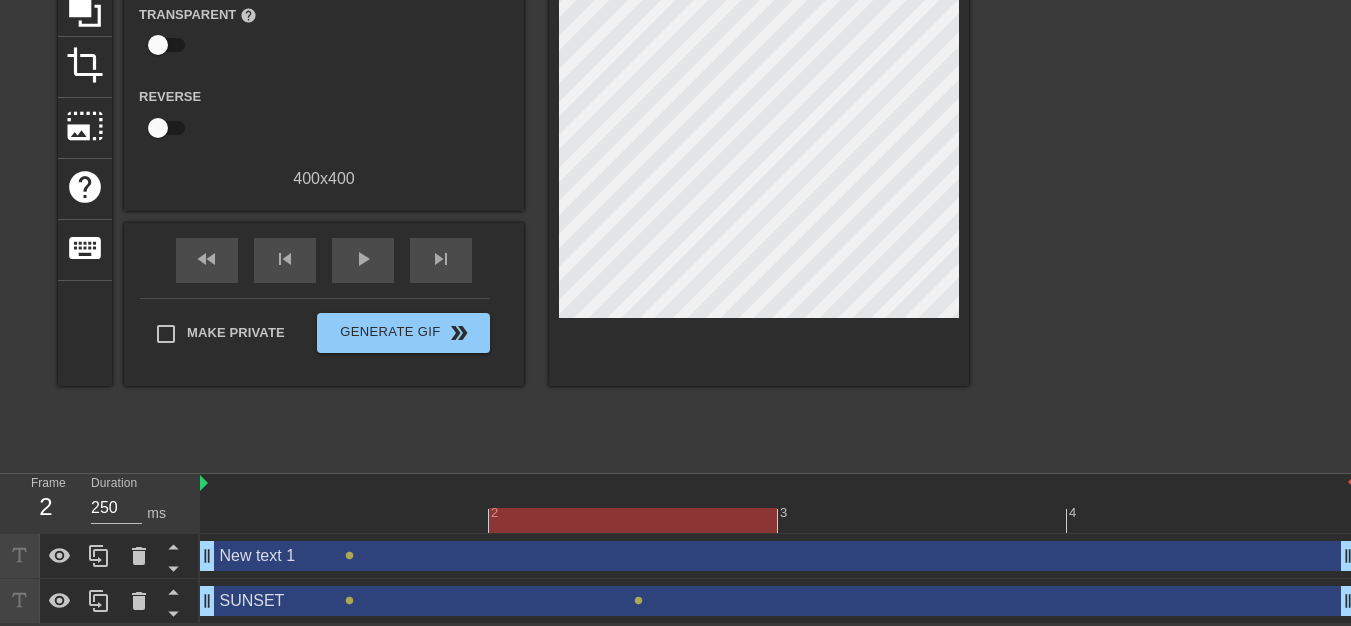 drag, startPoint x: 316, startPoint y: 572, endPoint x: 340, endPoint y: 572, distance: 24 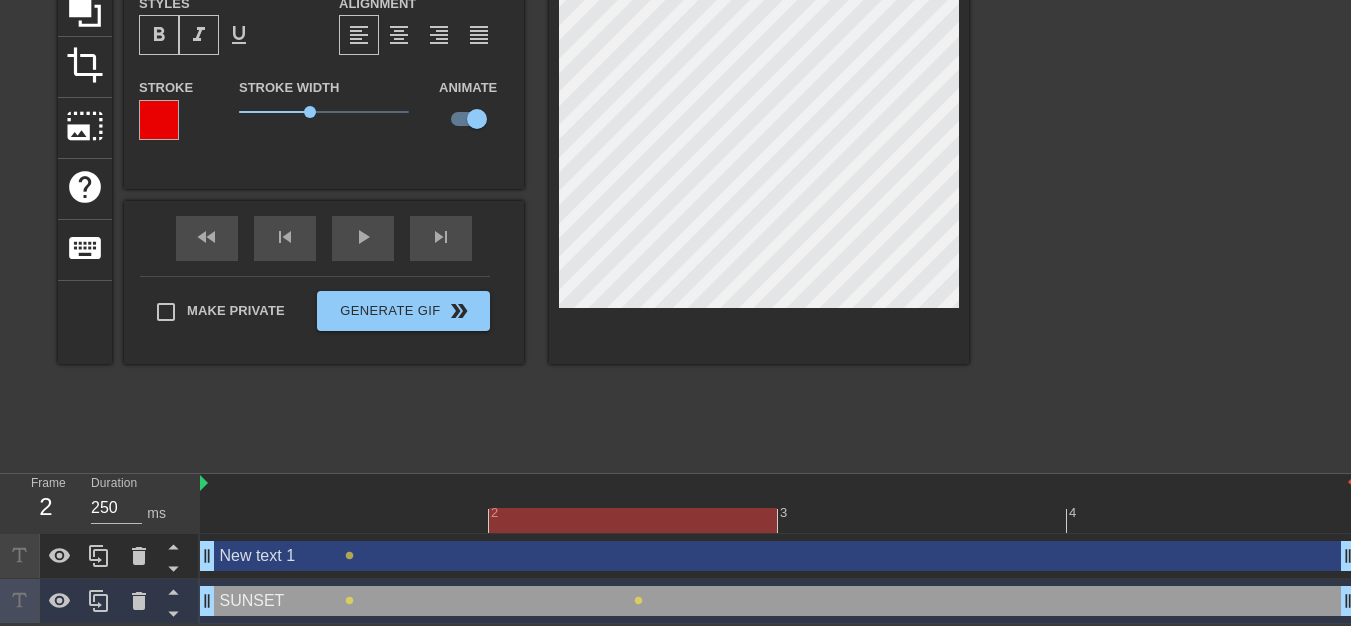 click on "SUNSET drag_handle drag_handle" at bounding box center (778, 601) 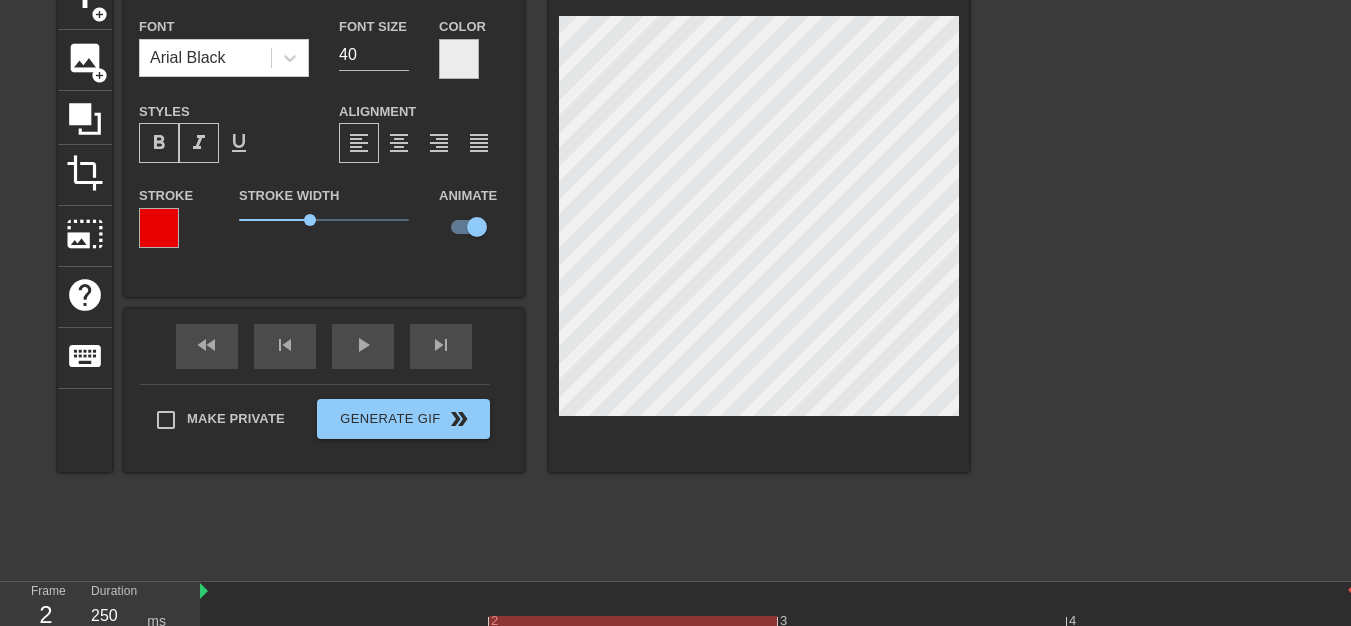 scroll, scrollTop: 0, scrollLeft: 0, axis: both 